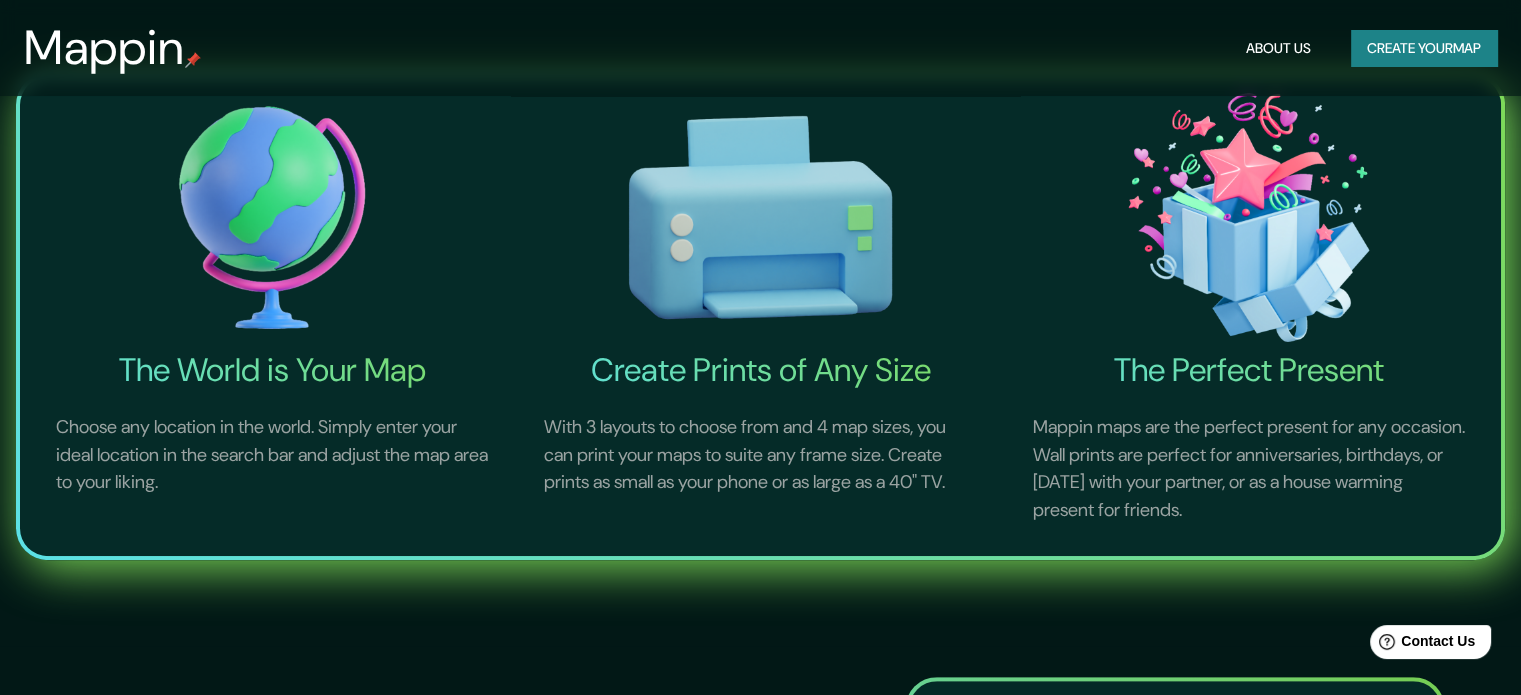 scroll, scrollTop: 500, scrollLeft: 0, axis: vertical 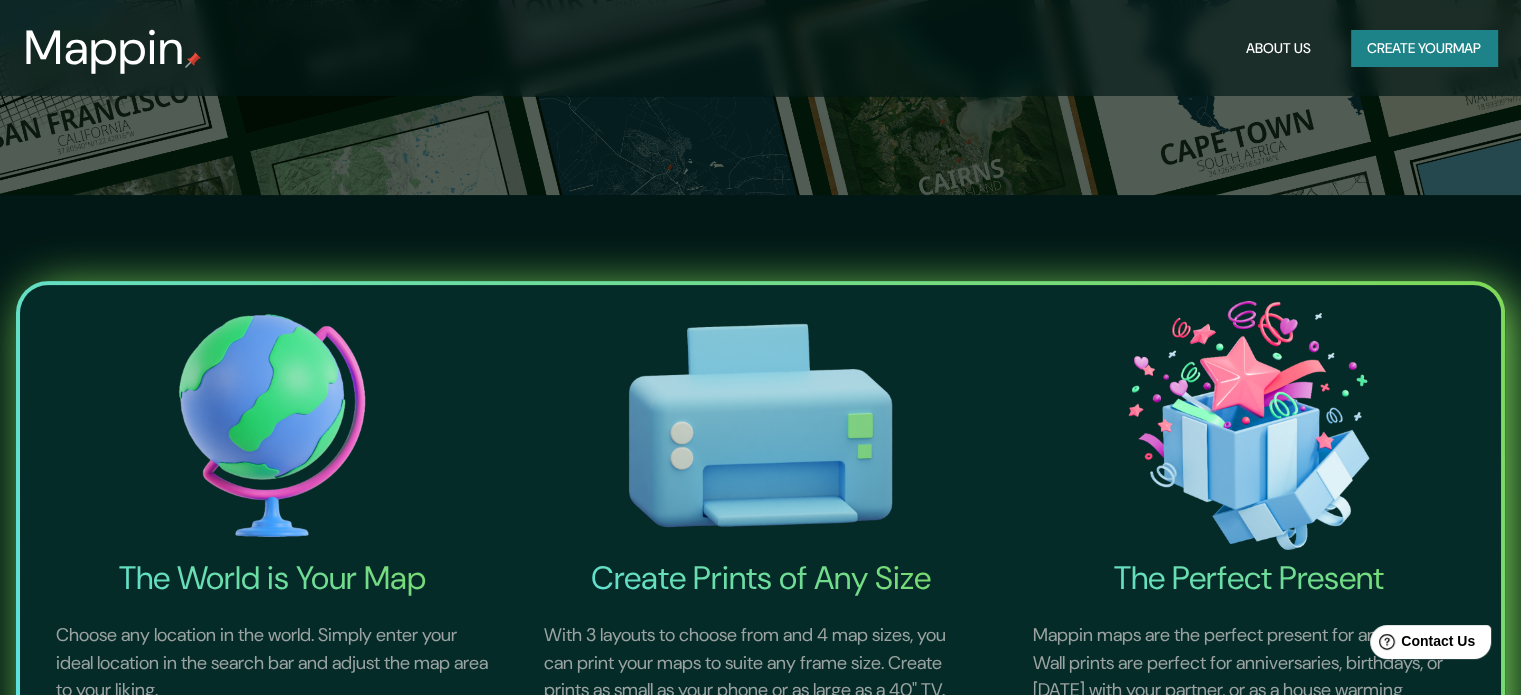 click on "Create your   map" at bounding box center [1424, 48] 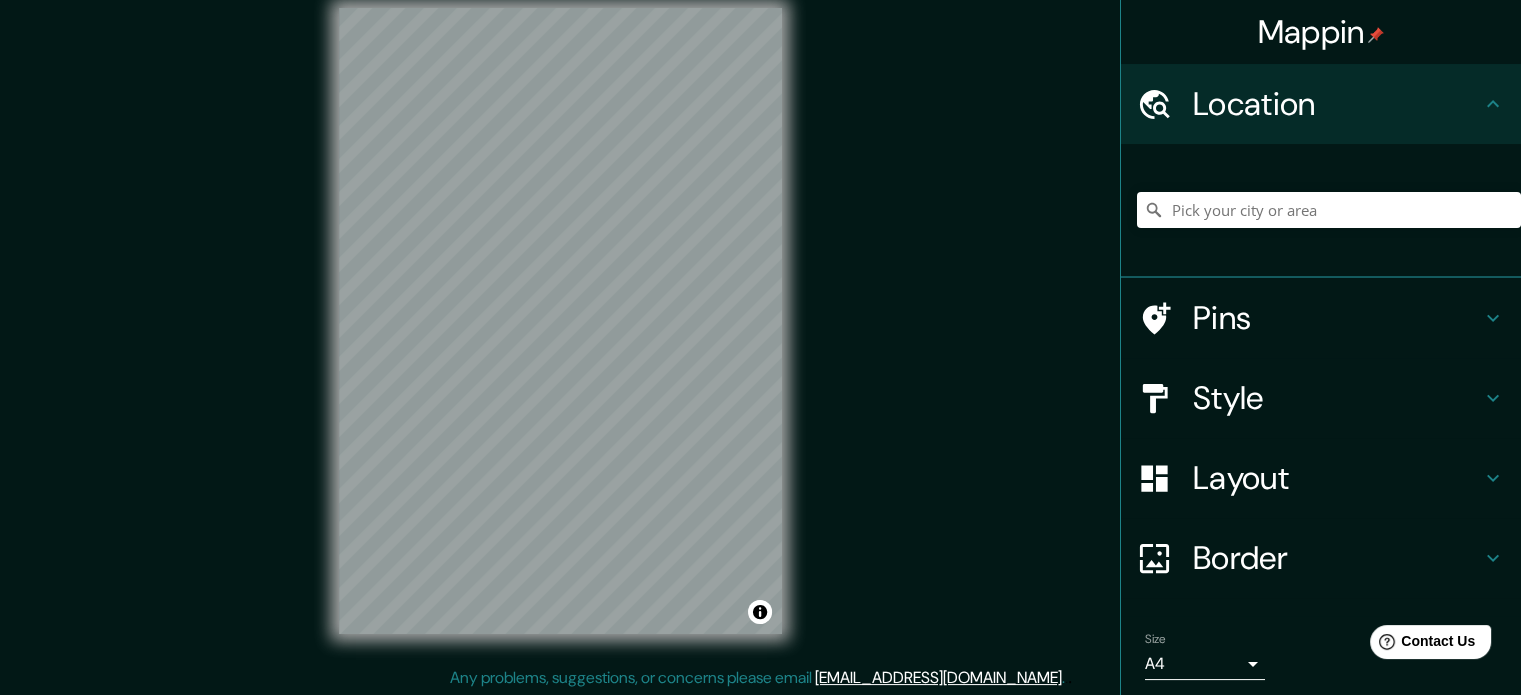 scroll, scrollTop: 26, scrollLeft: 0, axis: vertical 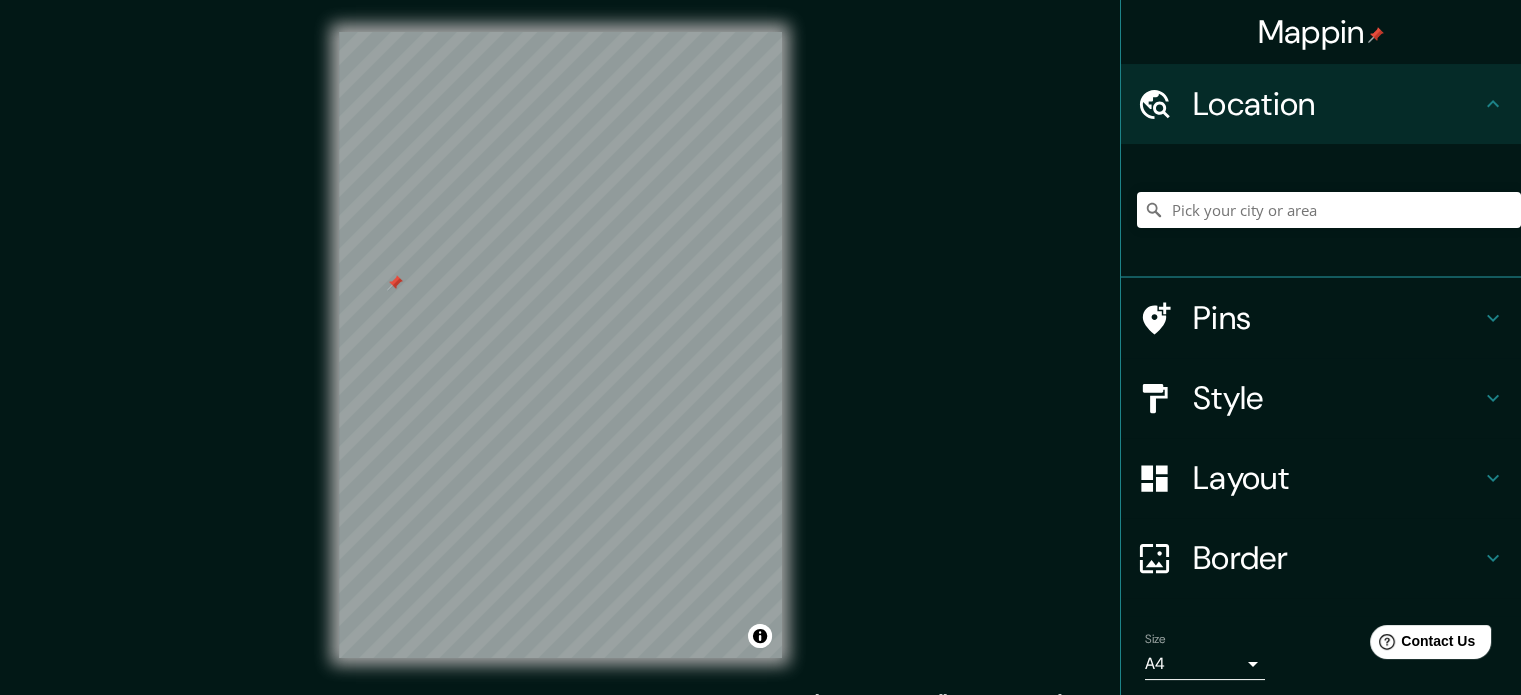 click at bounding box center [395, 283] 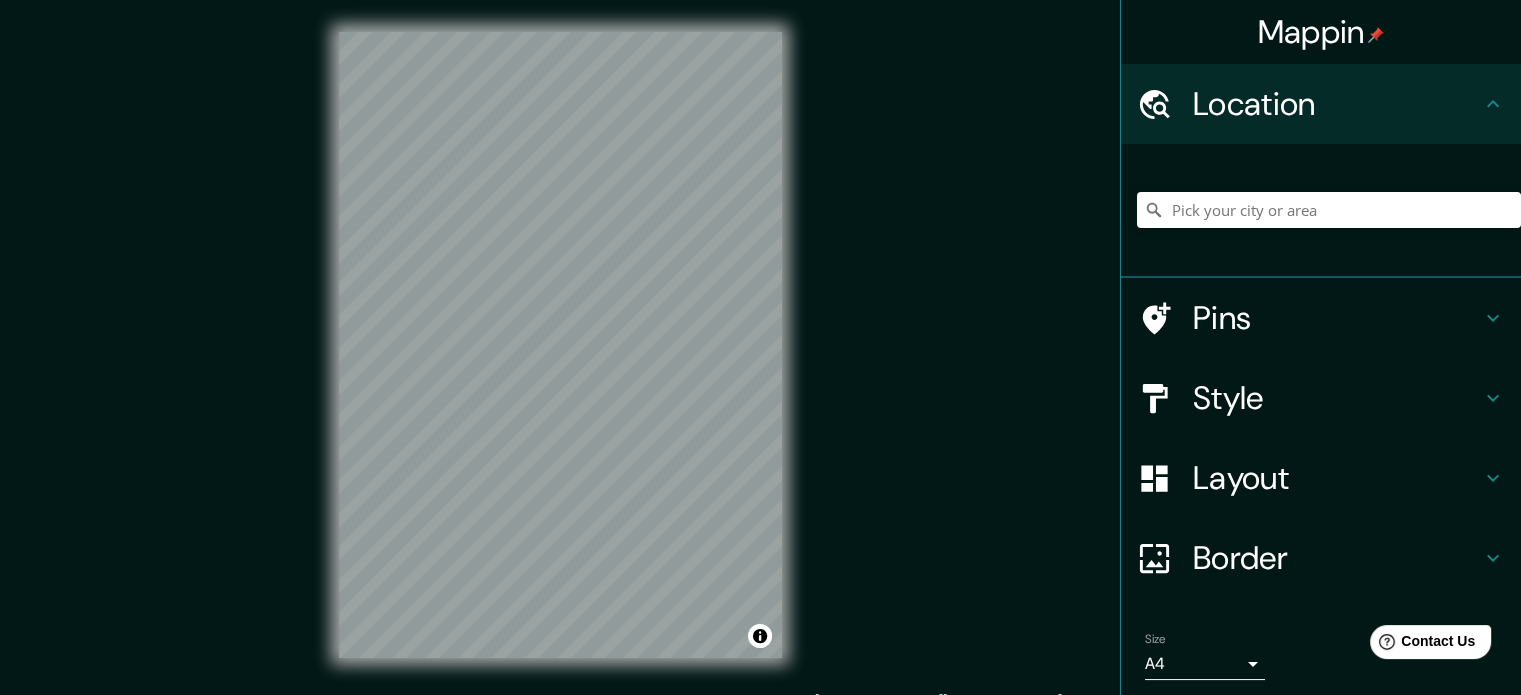 click on "Pins" at bounding box center (1337, 318) 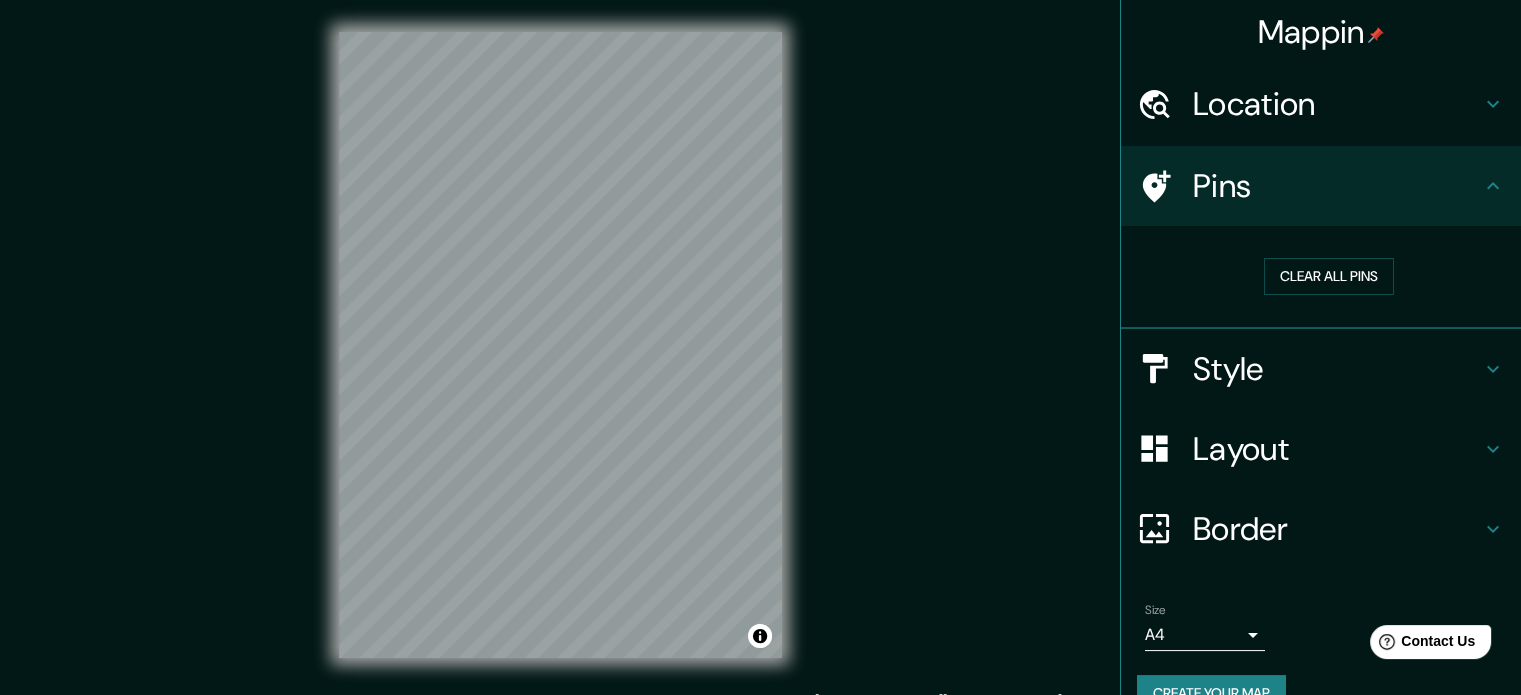 click on "Location" at bounding box center (1337, 104) 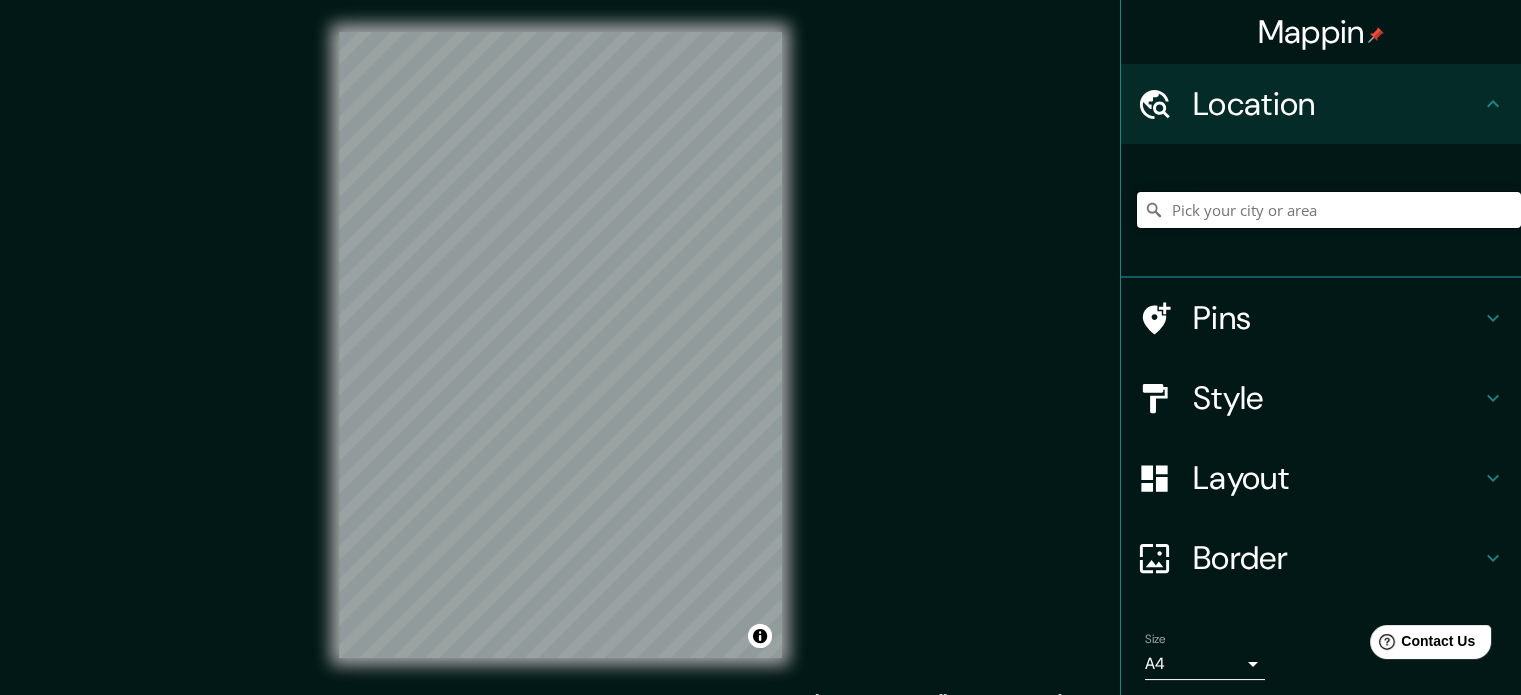 click at bounding box center (1329, 210) 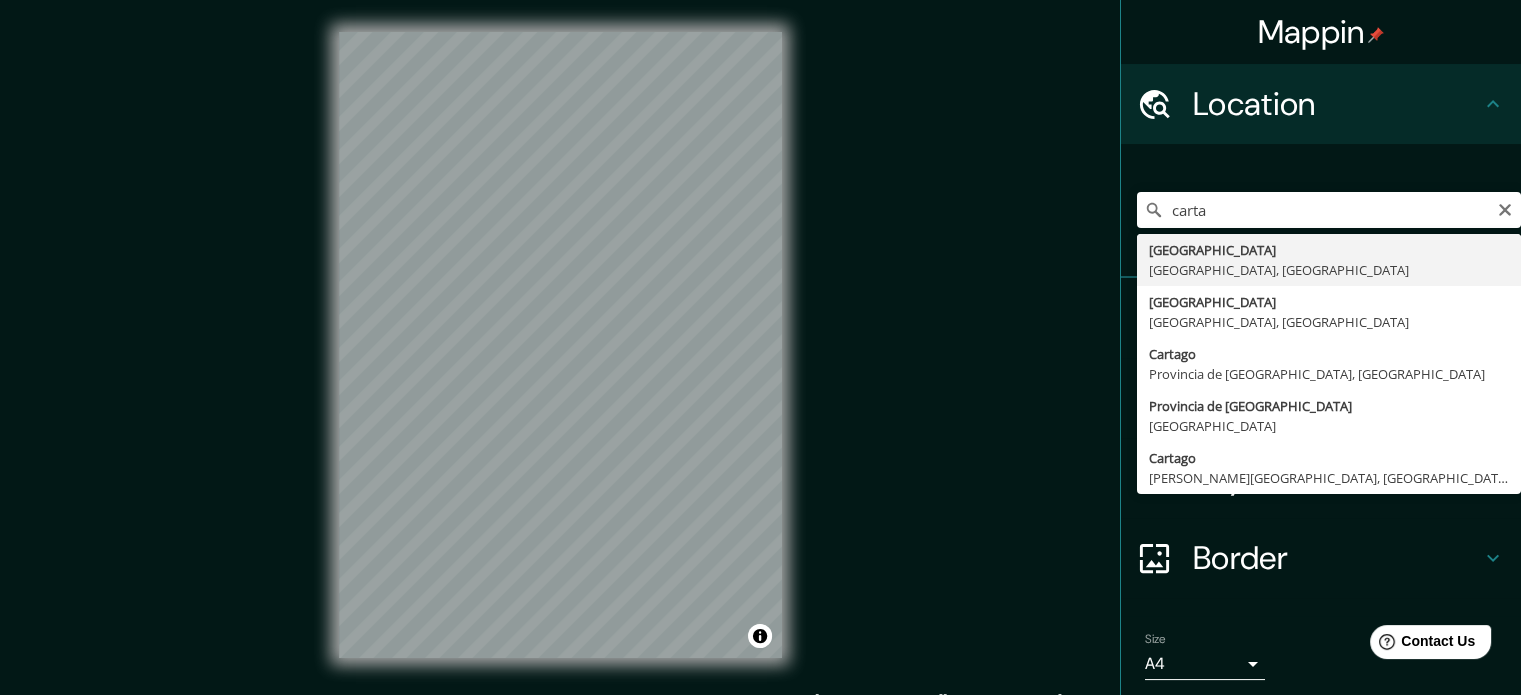 type on "[GEOGRAPHIC_DATA], [GEOGRAPHIC_DATA], [GEOGRAPHIC_DATA]" 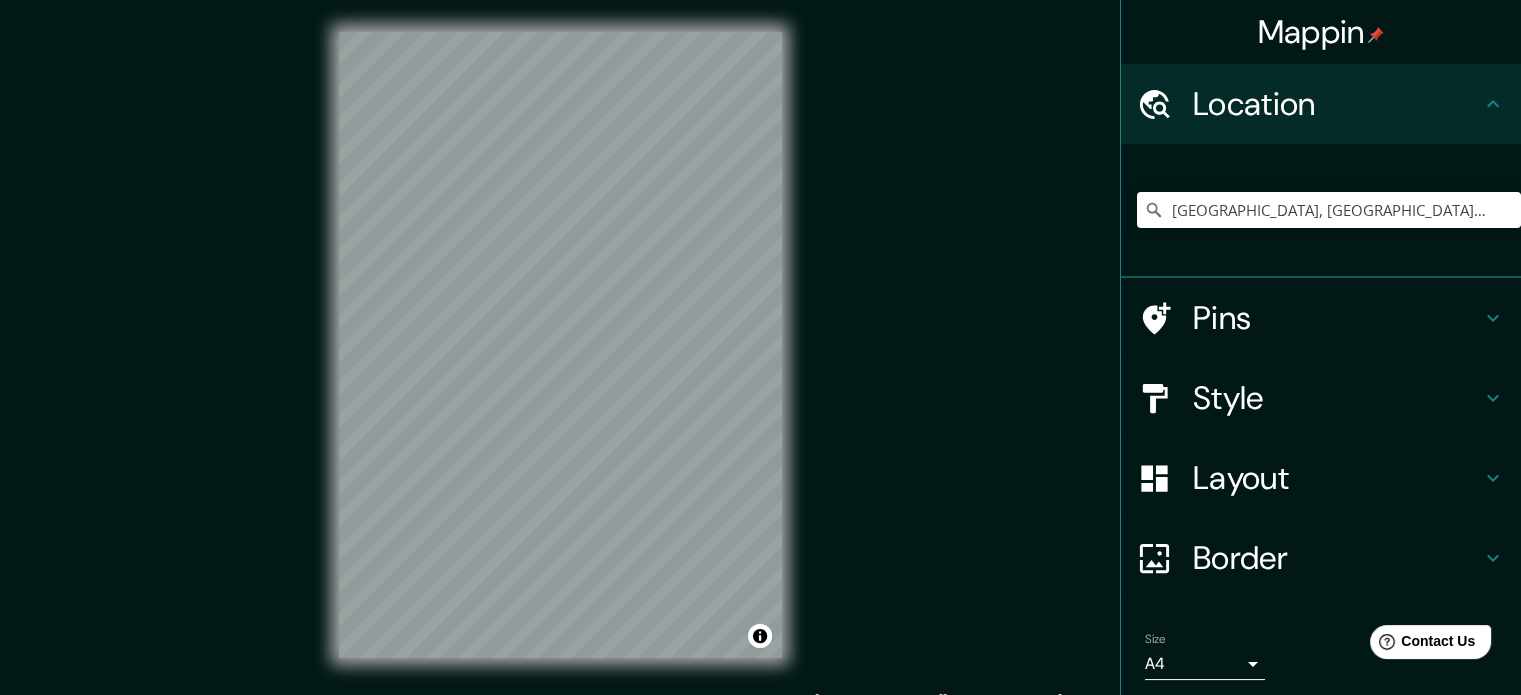 click on "Pins" at bounding box center [1337, 318] 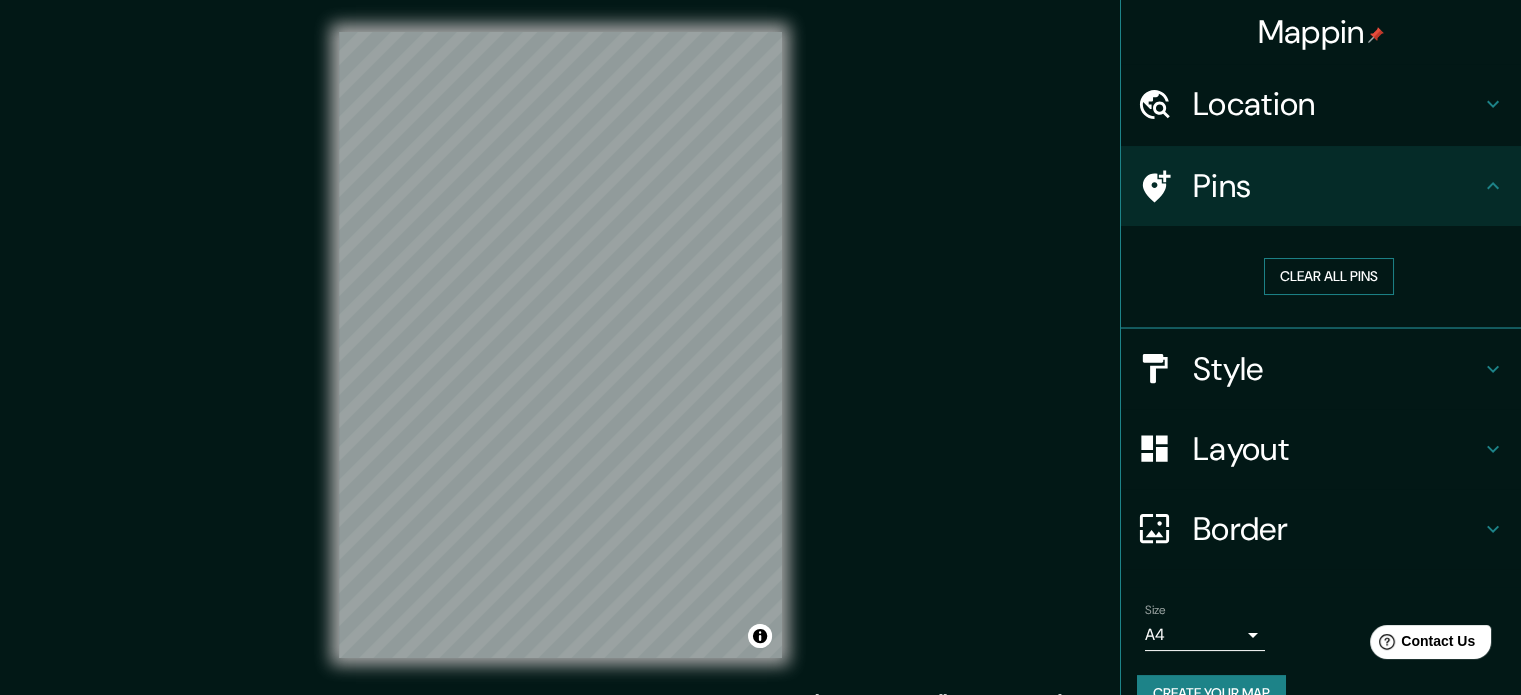 click on "Clear all pins" at bounding box center (1329, 276) 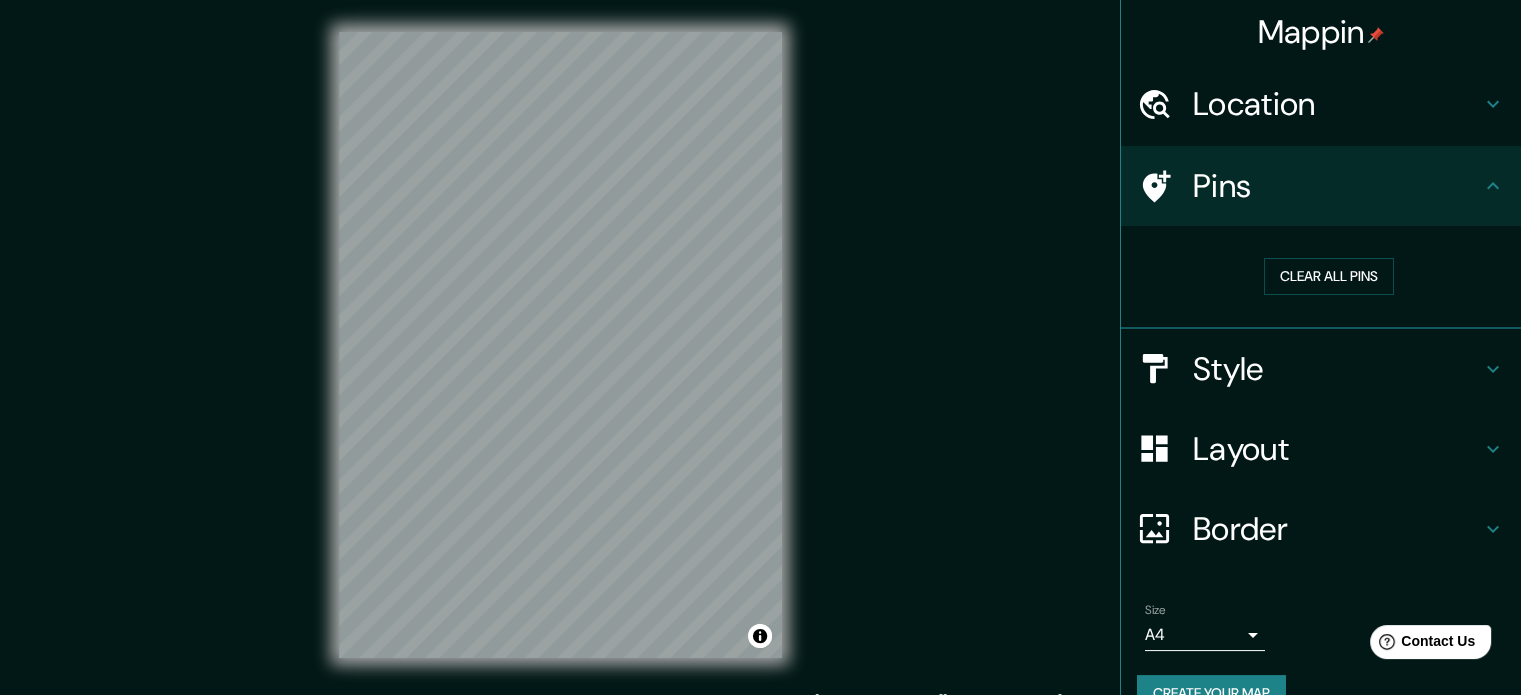 click on "Pins" at bounding box center [1337, 186] 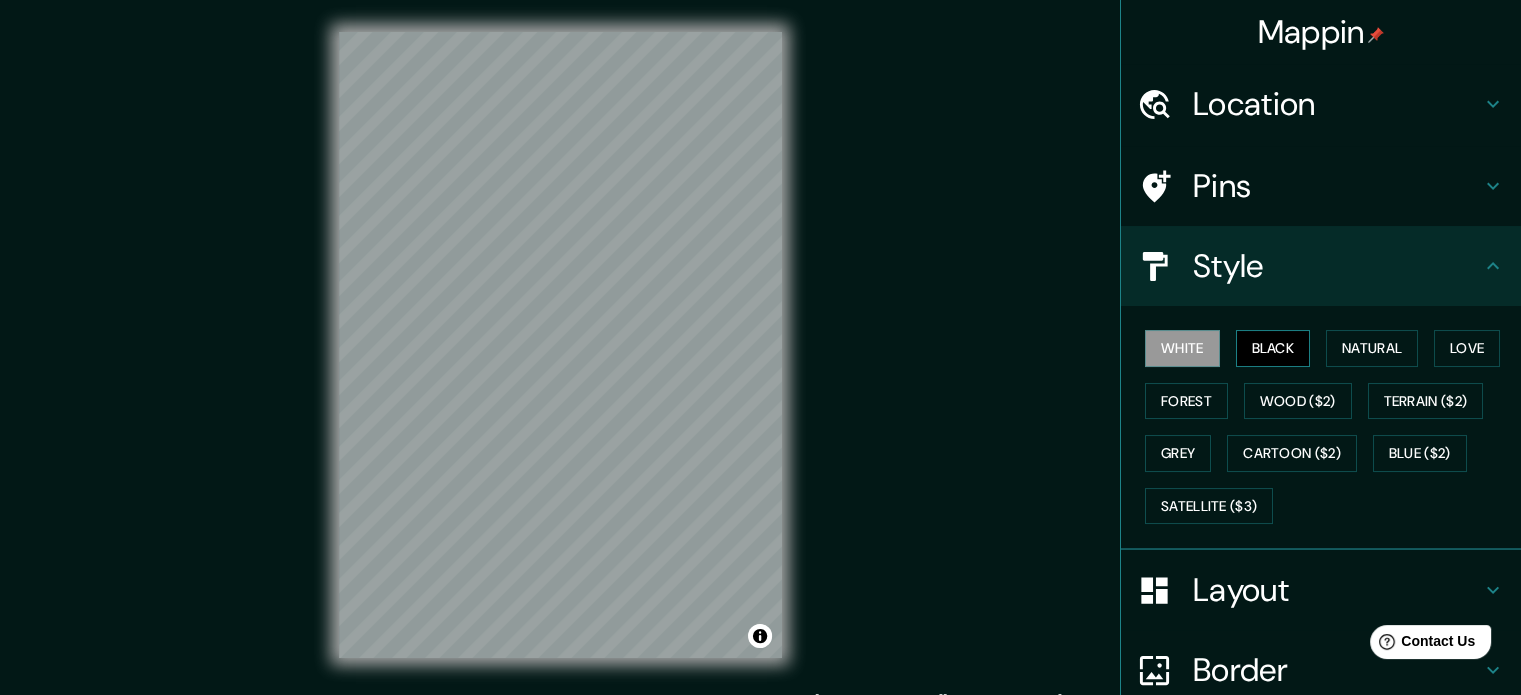 click on "Black" at bounding box center [1273, 348] 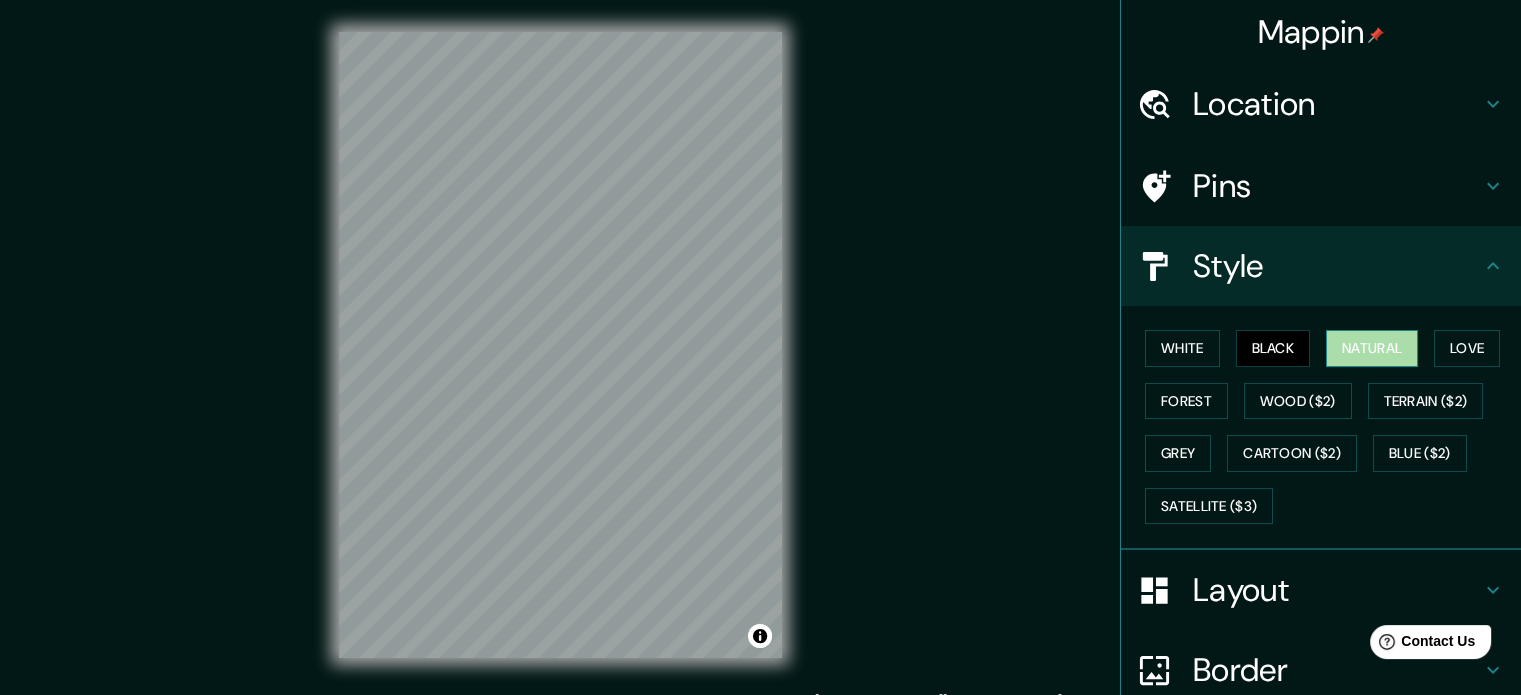click on "Natural" at bounding box center [1372, 348] 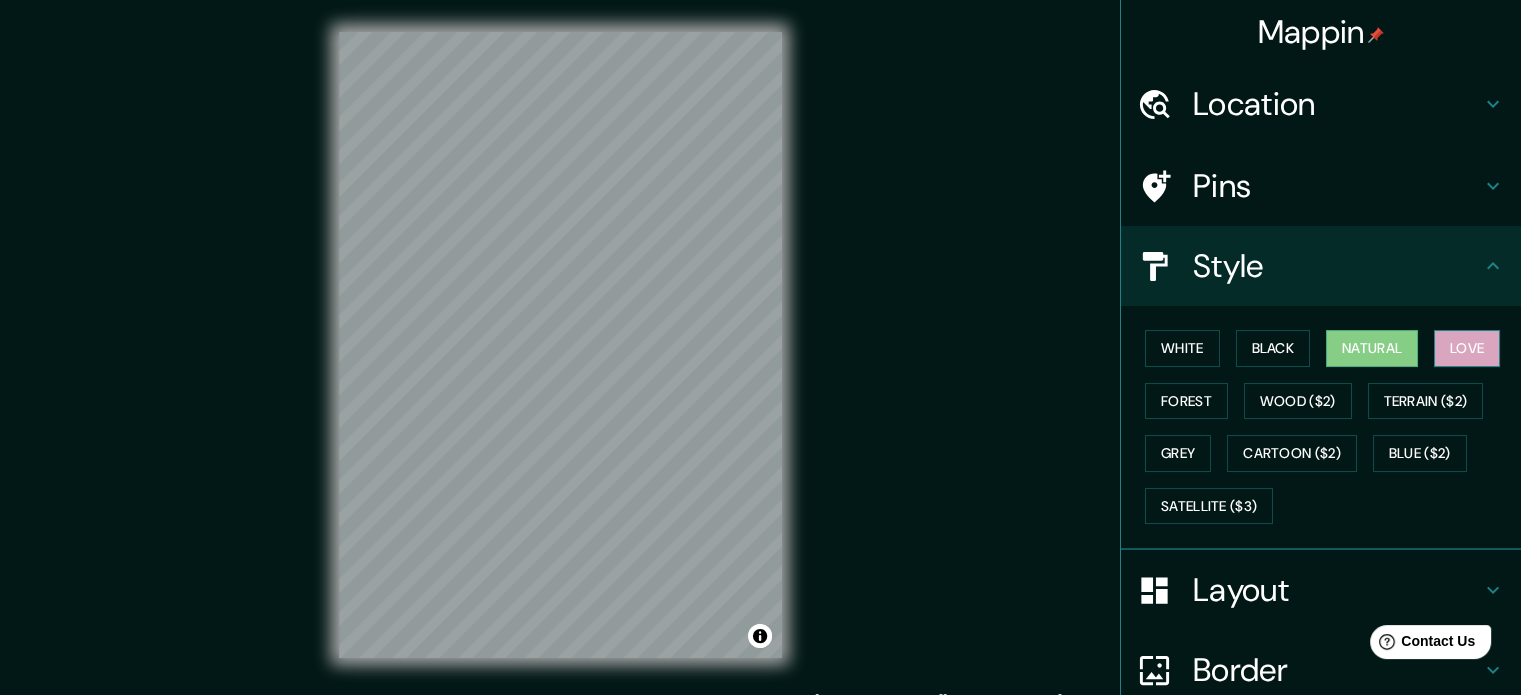 click on "Love" at bounding box center [1467, 348] 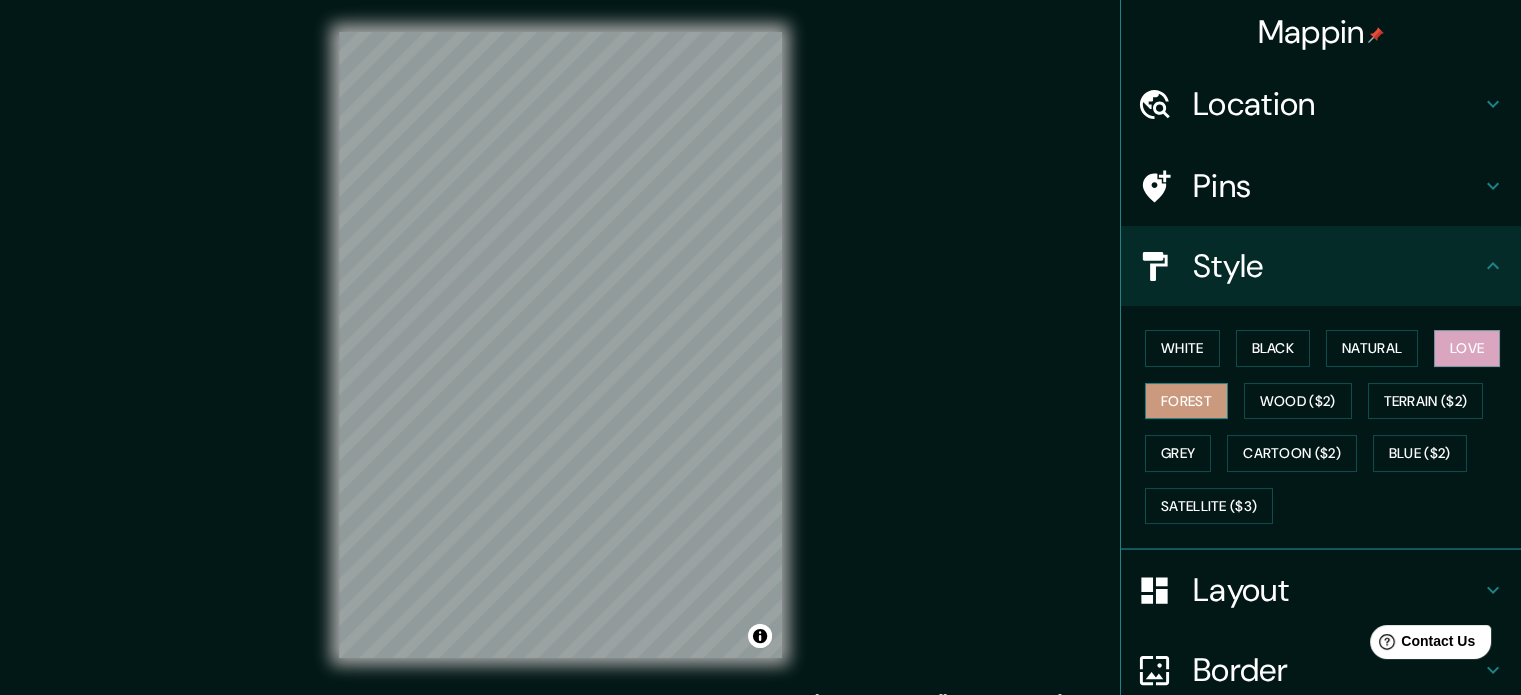 click on "Forest" at bounding box center (1186, 401) 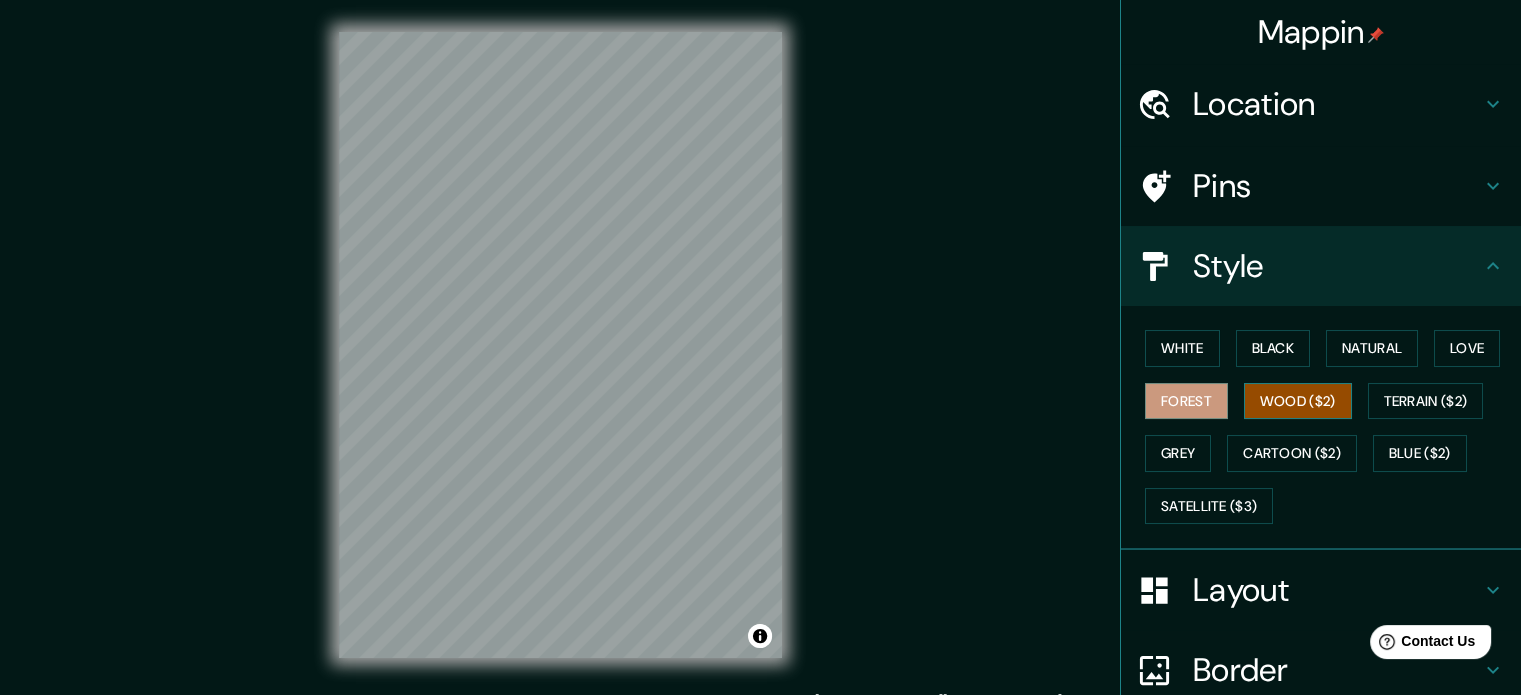 click on "Wood ($2)" at bounding box center (1298, 401) 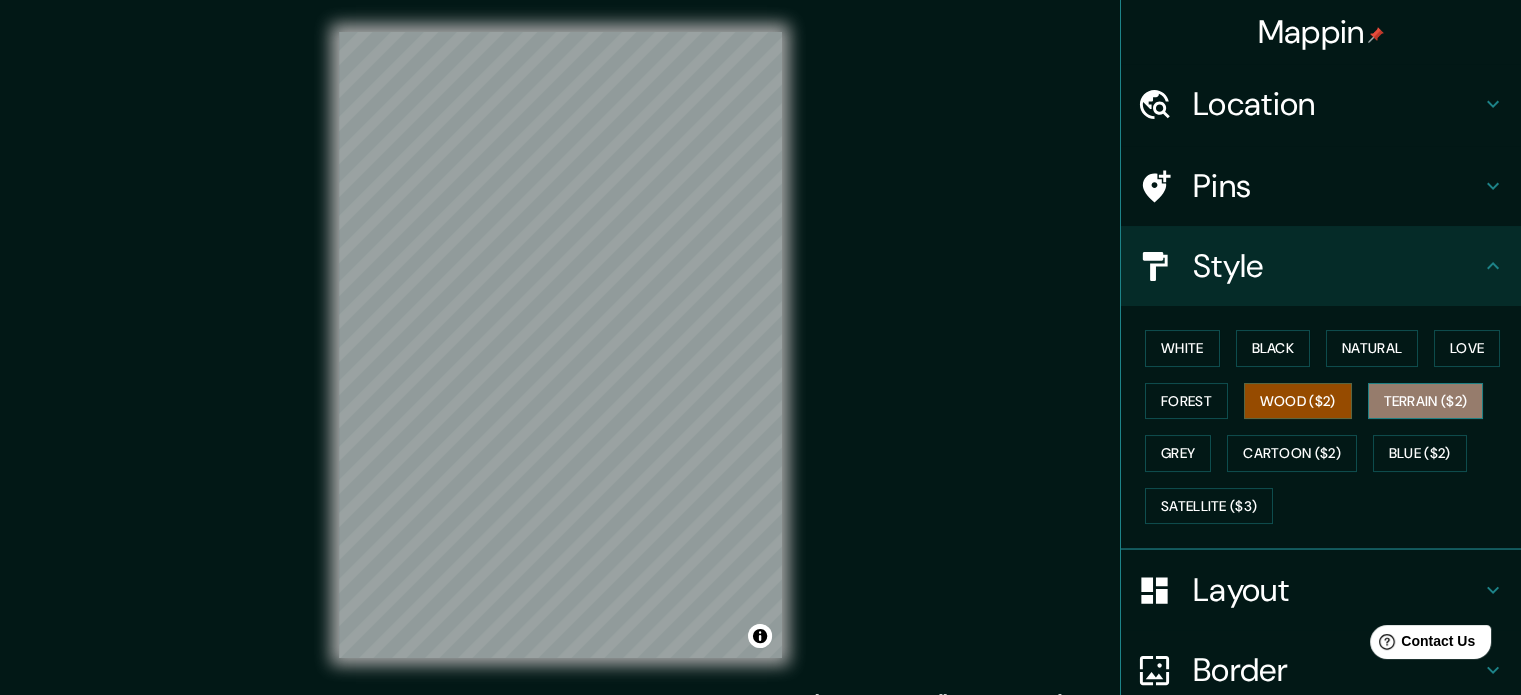 click on "Terrain ($2)" at bounding box center [1426, 401] 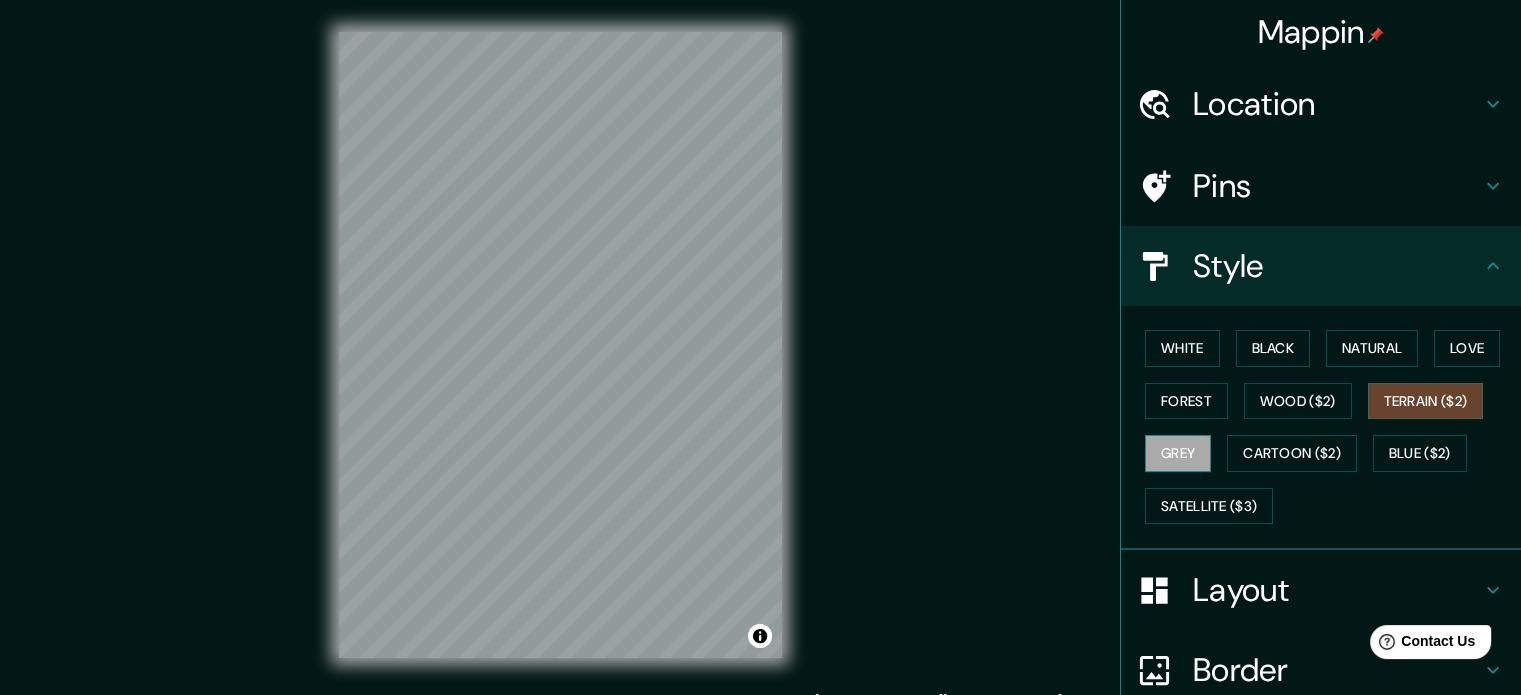 click on "Grey" at bounding box center [1178, 453] 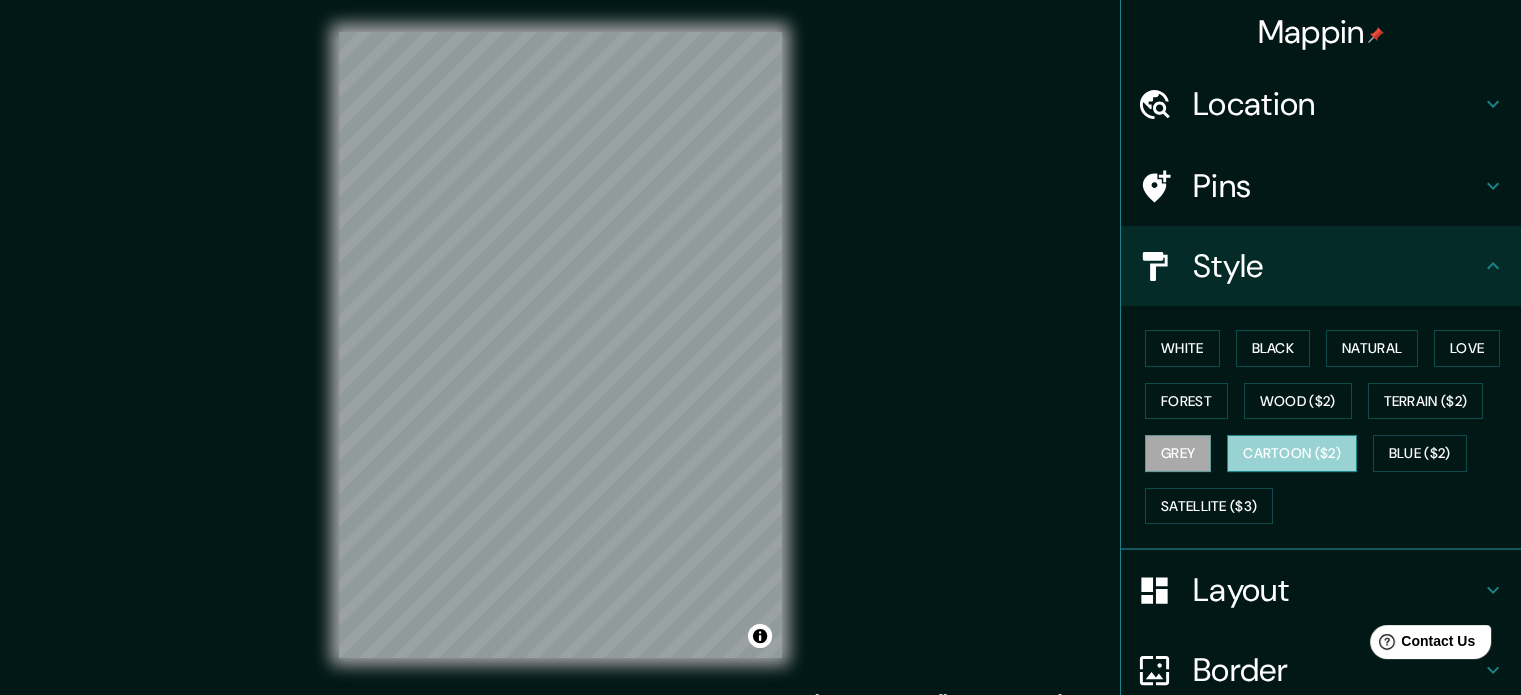 click on "Cartoon ($2)" at bounding box center (1292, 453) 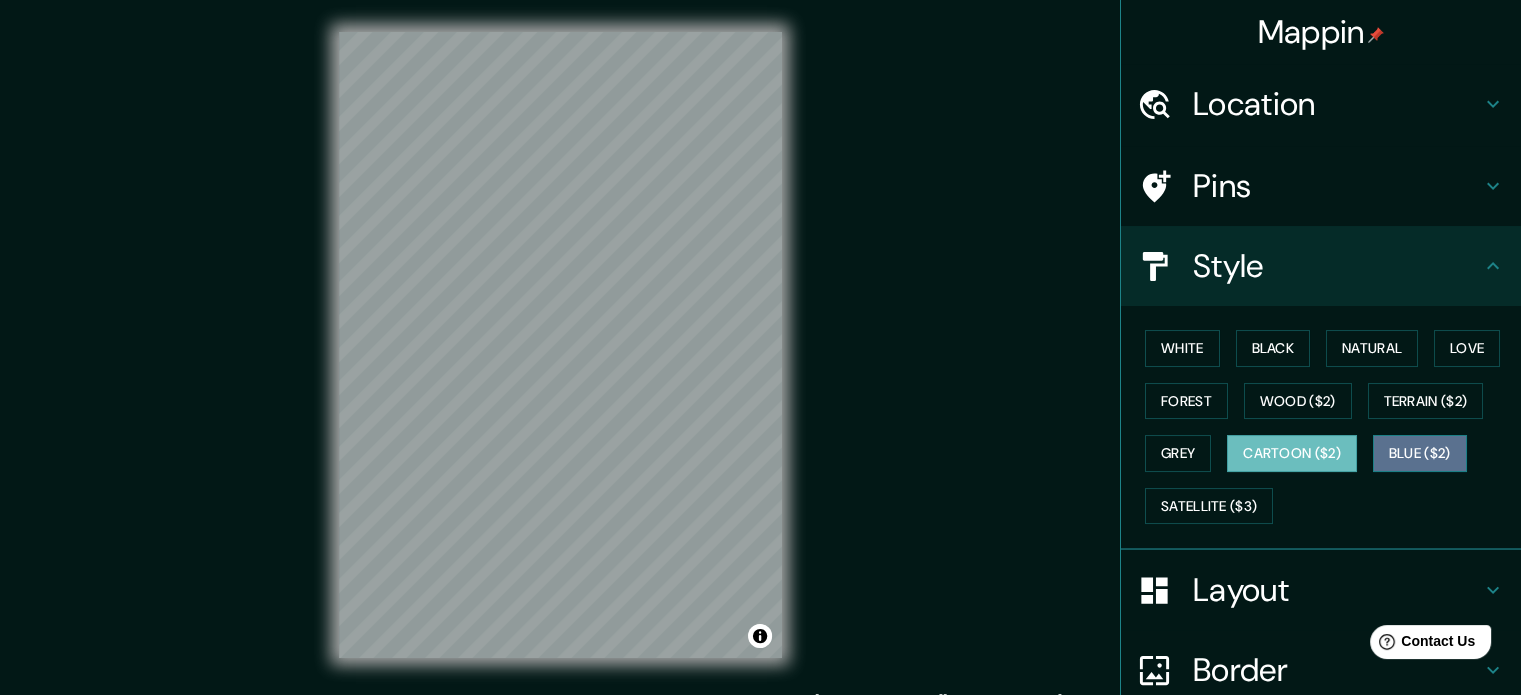 click on "Blue ($2)" at bounding box center [1420, 453] 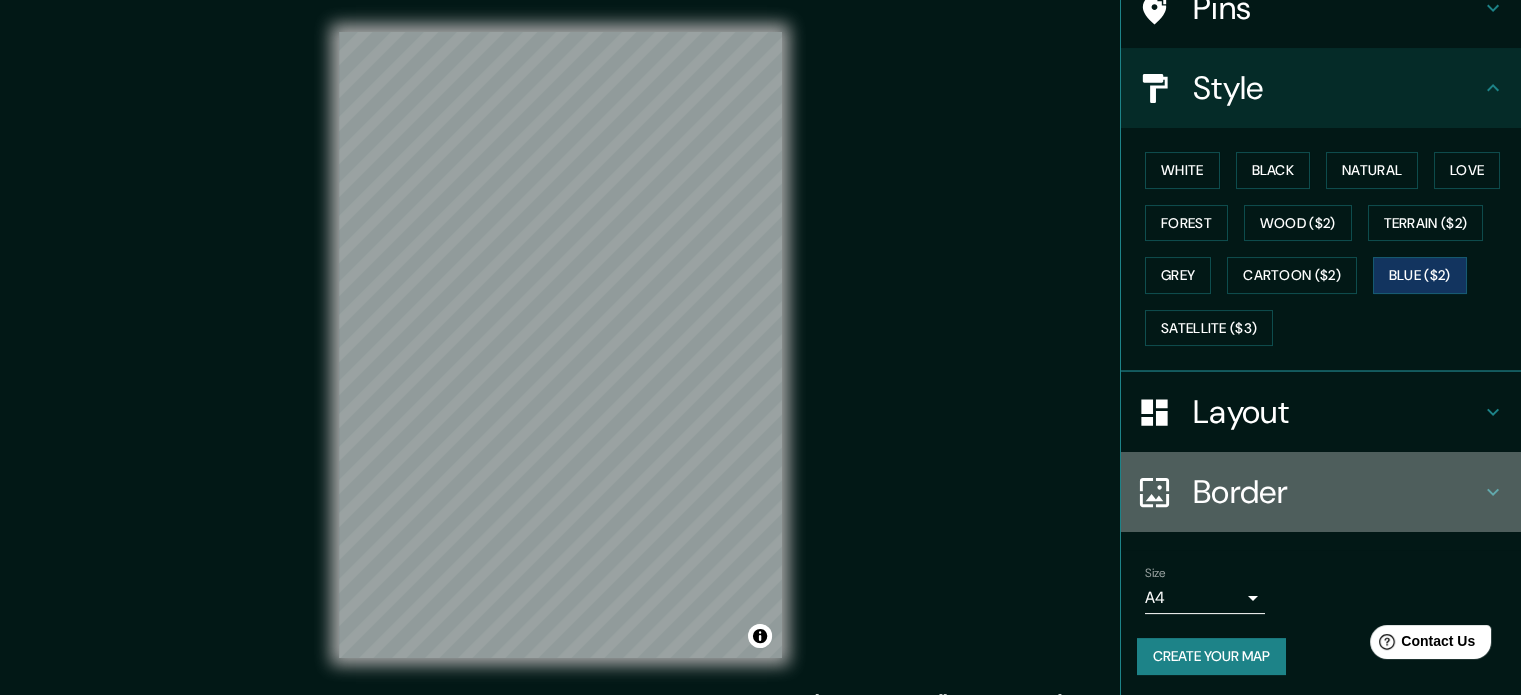 click on "Border" at bounding box center [1337, 492] 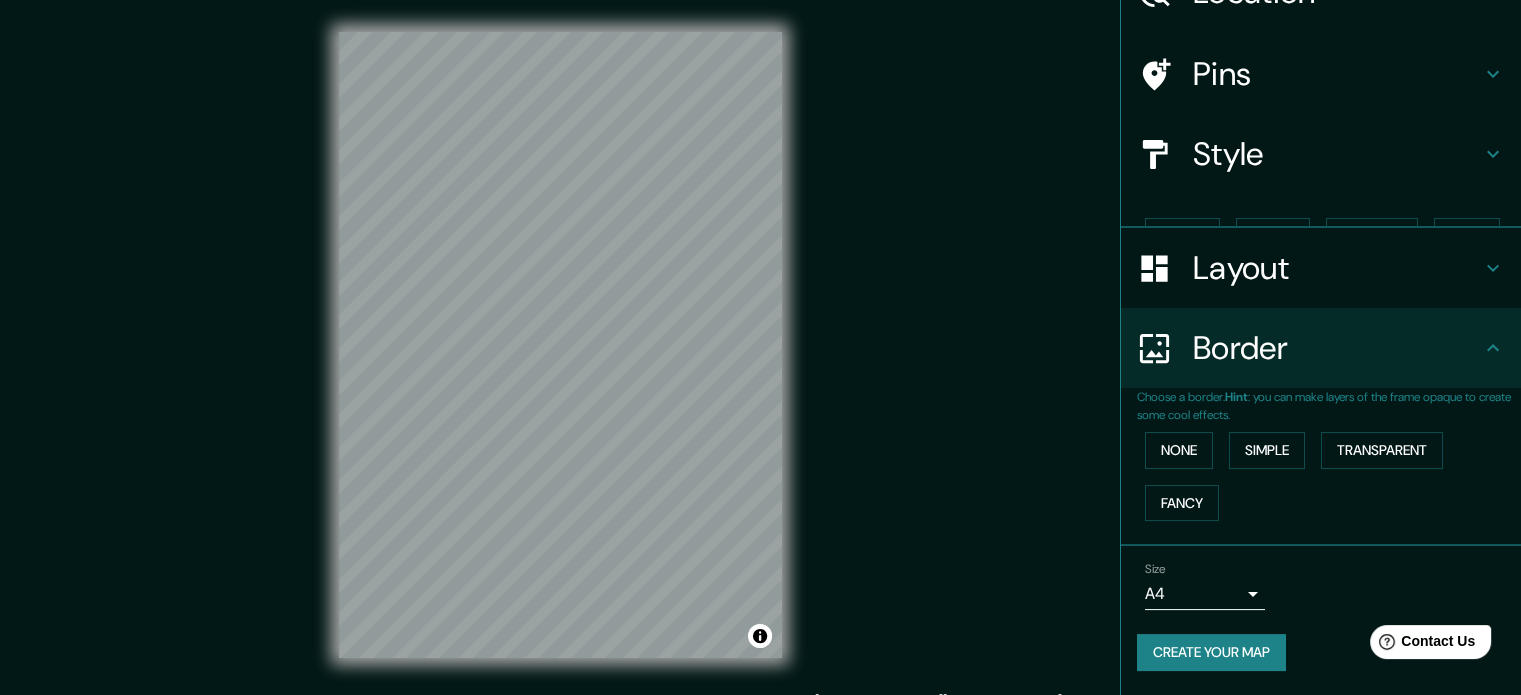 scroll, scrollTop: 76, scrollLeft: 0, axis: vertical 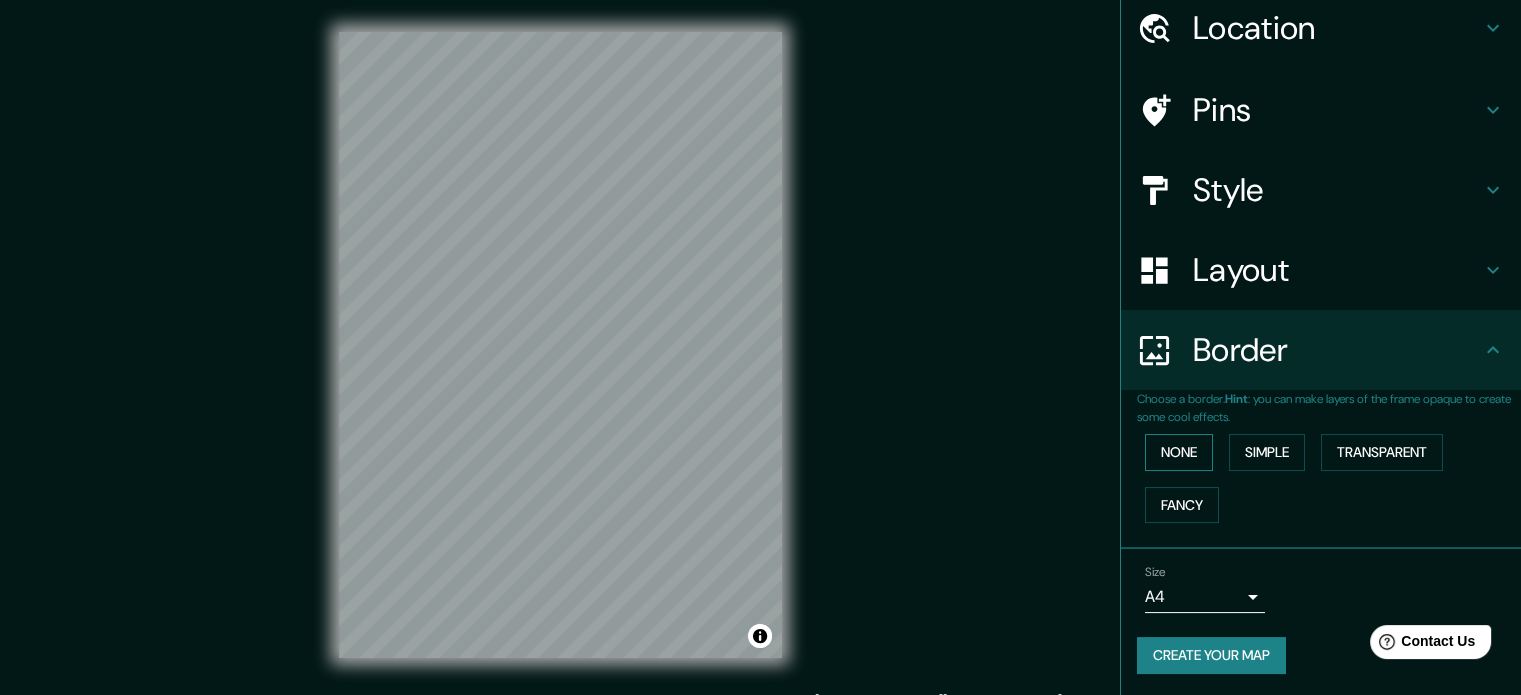 click on "None" at bounding box center [1179, 452] 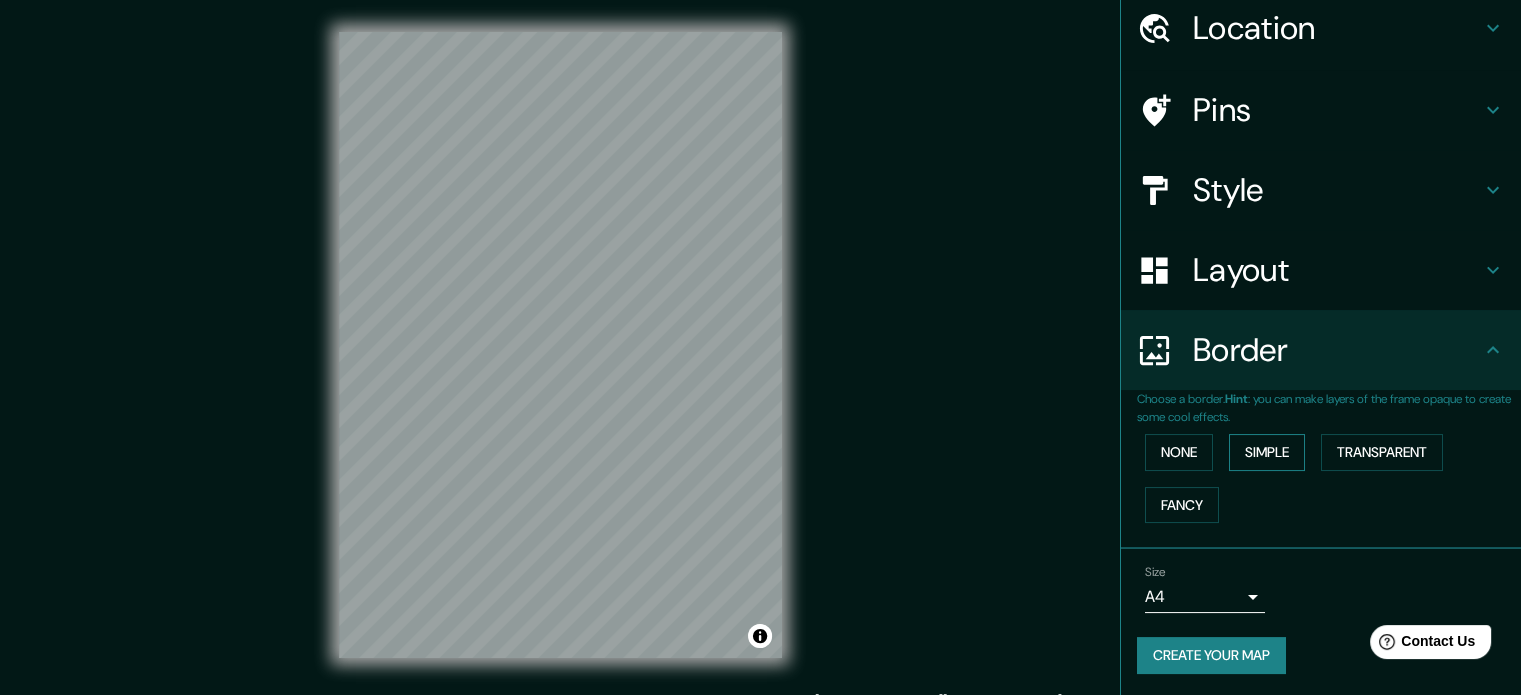 click on "Simple" at bounding box center (1267, 452) 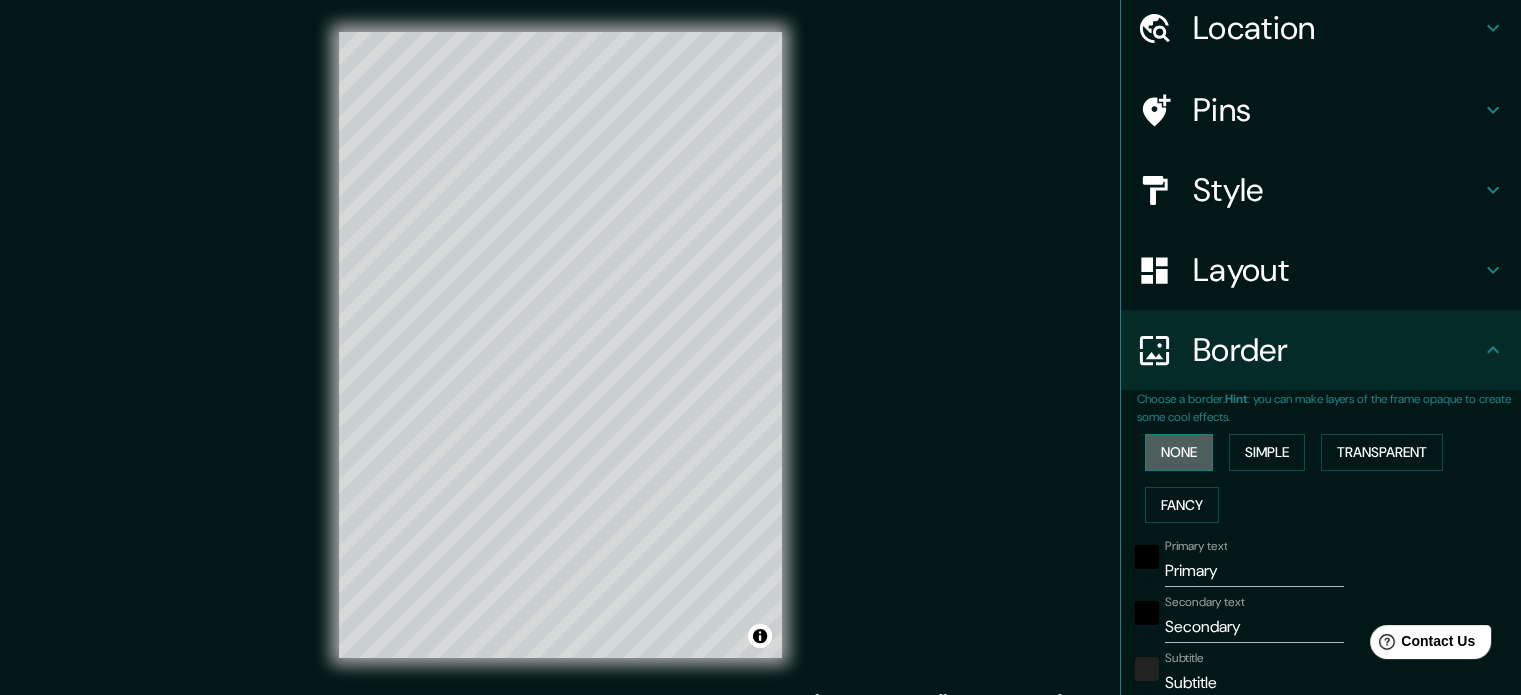 click on "None" at bounding box center [1179, 452] 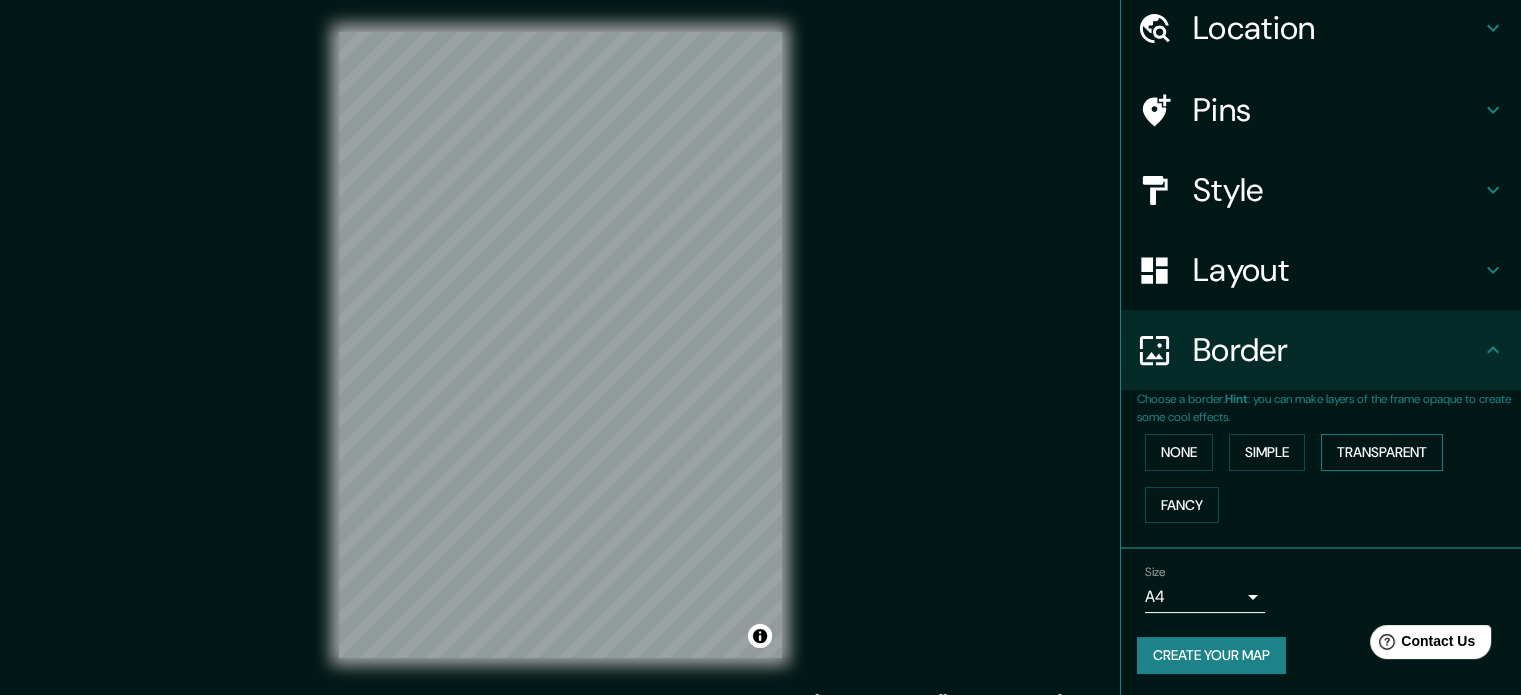 click on "Transparent" at bounding box center (1382, 452) 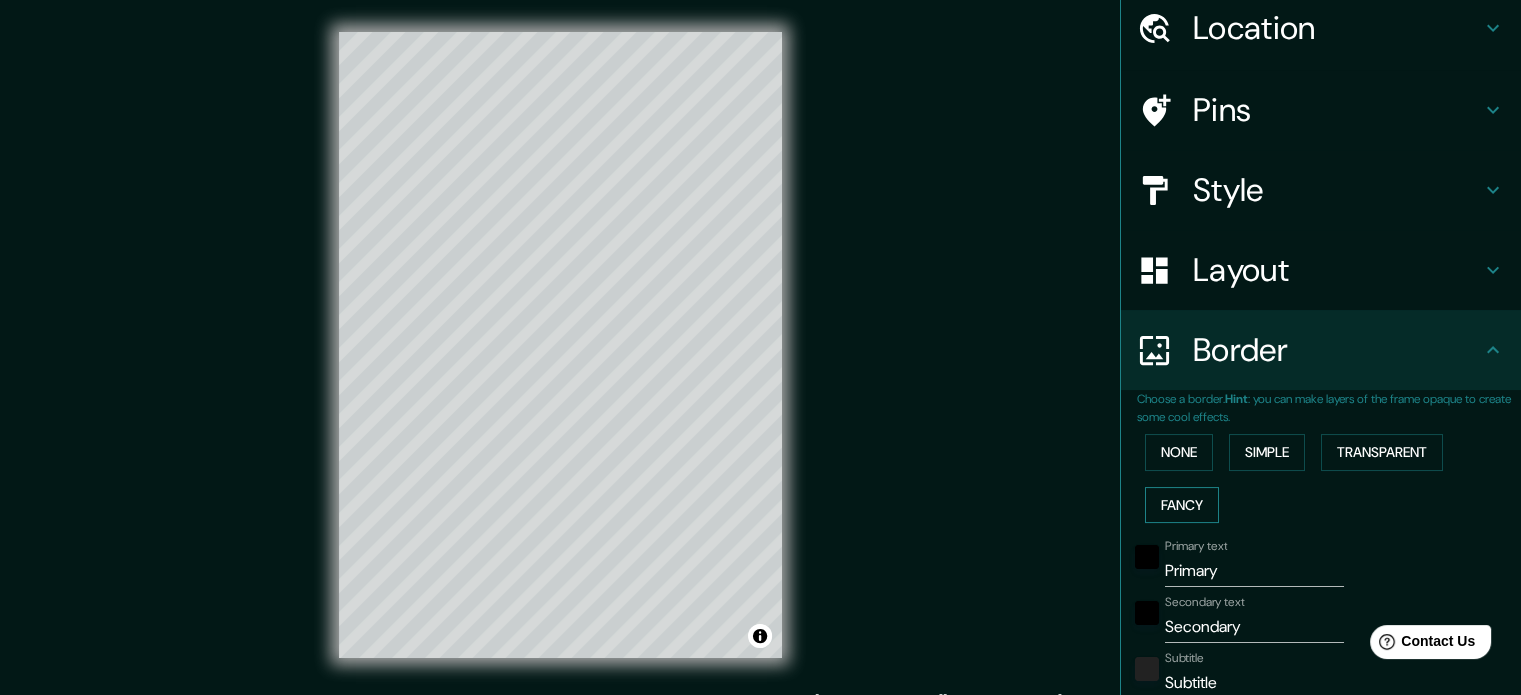click on "Fancy" at bounding box center [1182, 505] 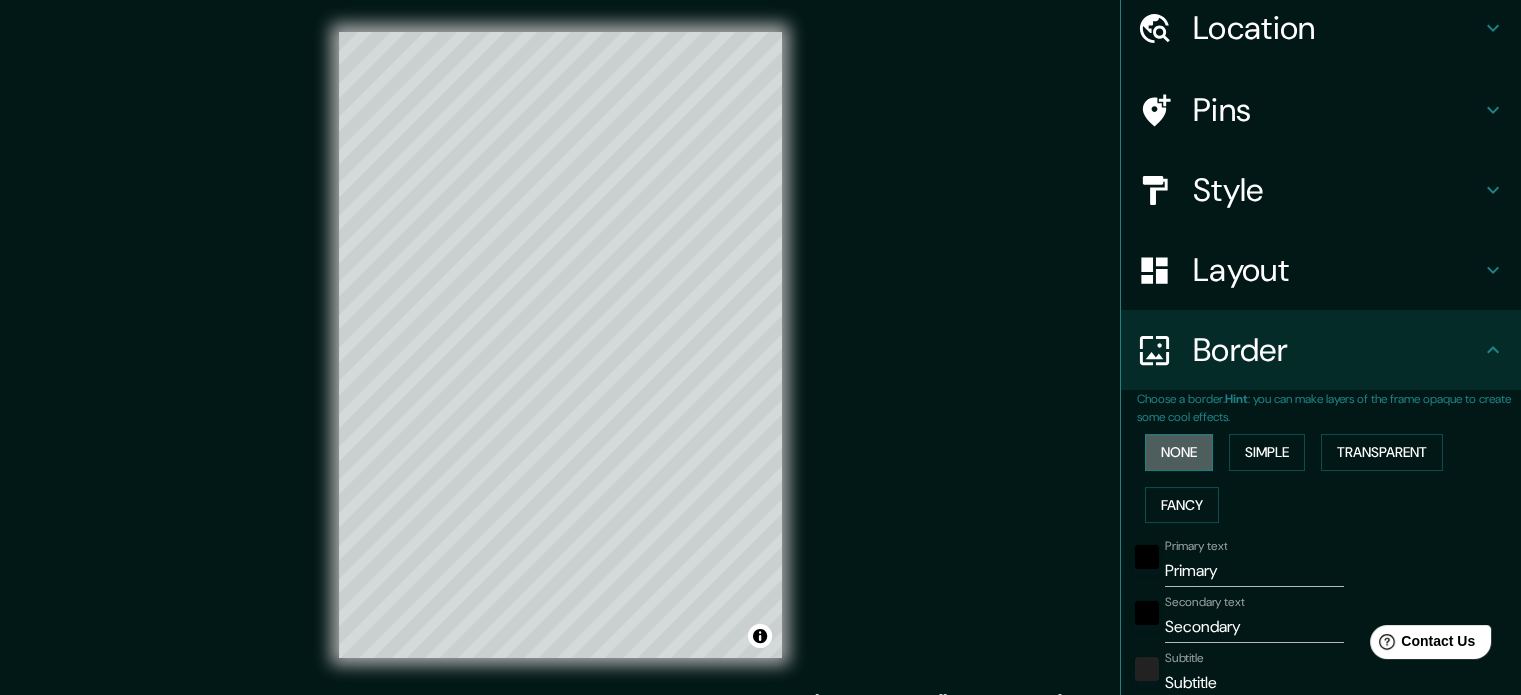 click on "None" at bounding box center [1179, 452] 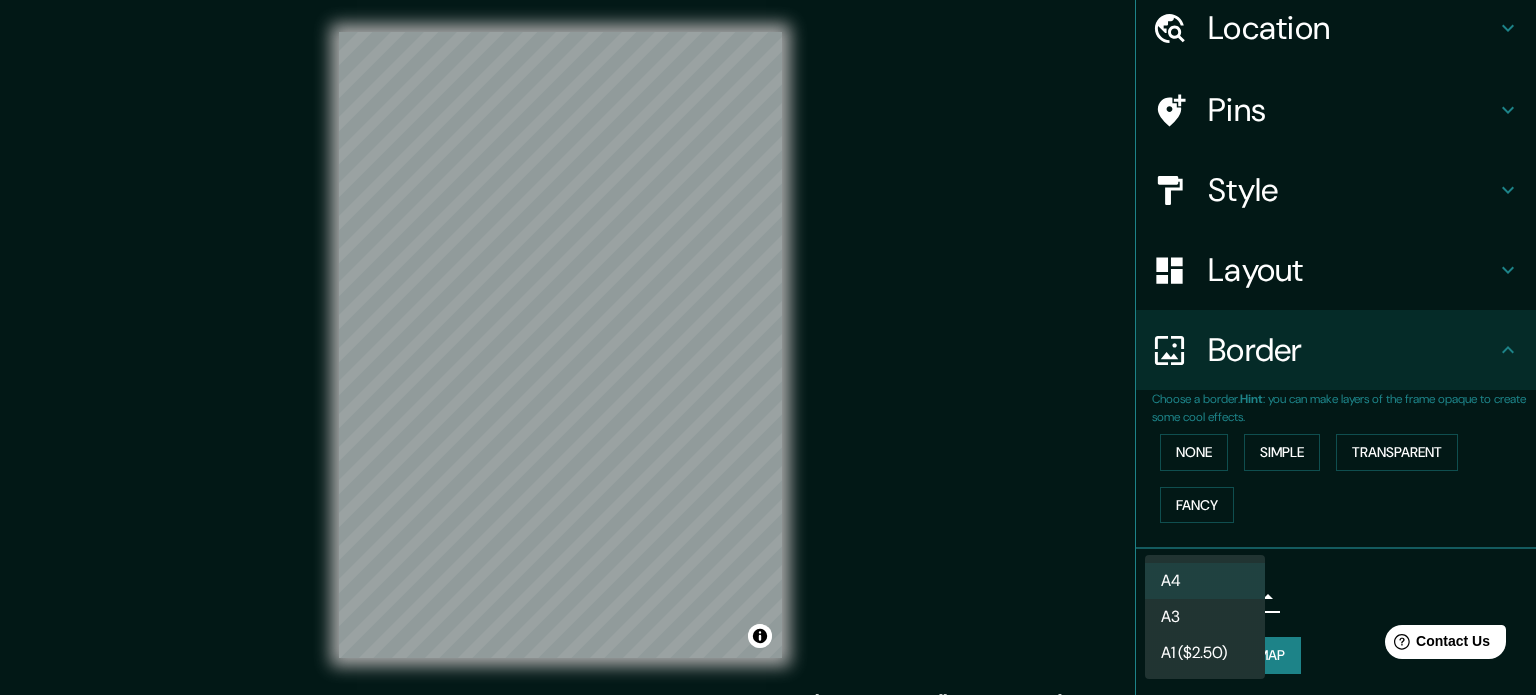 click on "Mappin Location [GEOGRAPHIC_DATA], [GEOGRAPHIC_DATA], [GEOGRAPHIC_DATA] Pins Style Layout Border Choose a border.  Hint : you can make layers of the frame opaque to create some cool effects. None Simple Transparent Fancy Size A4 single Create your map © Mapbox   © OpenStreetMap   Improve this map Any problems, suggestions, or concerns please email    [EMAIL_ADDRESS][DOMAIN_NAME] . . . A4 A3 A1 ($2.50)" at bounding box center (768, 347) 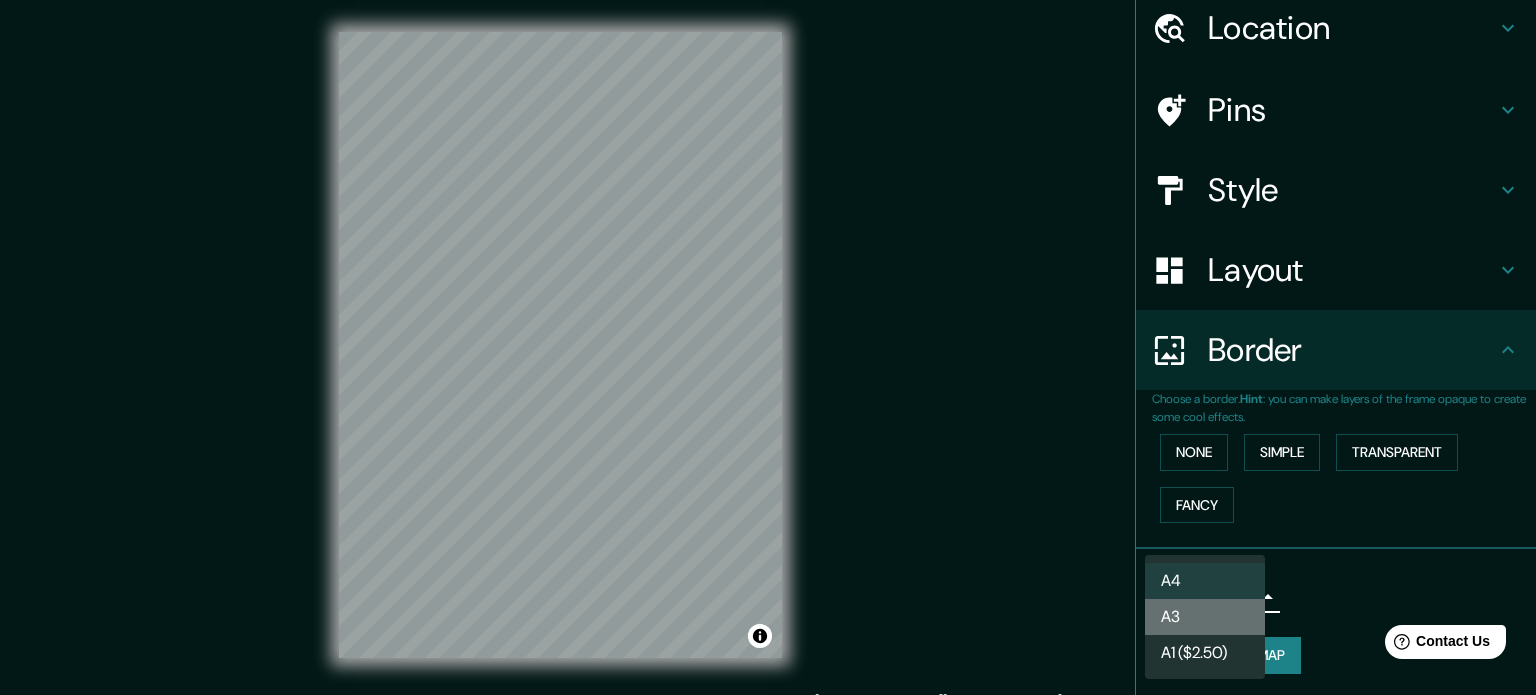 click on "A3" at bounding box center (1205, 617) 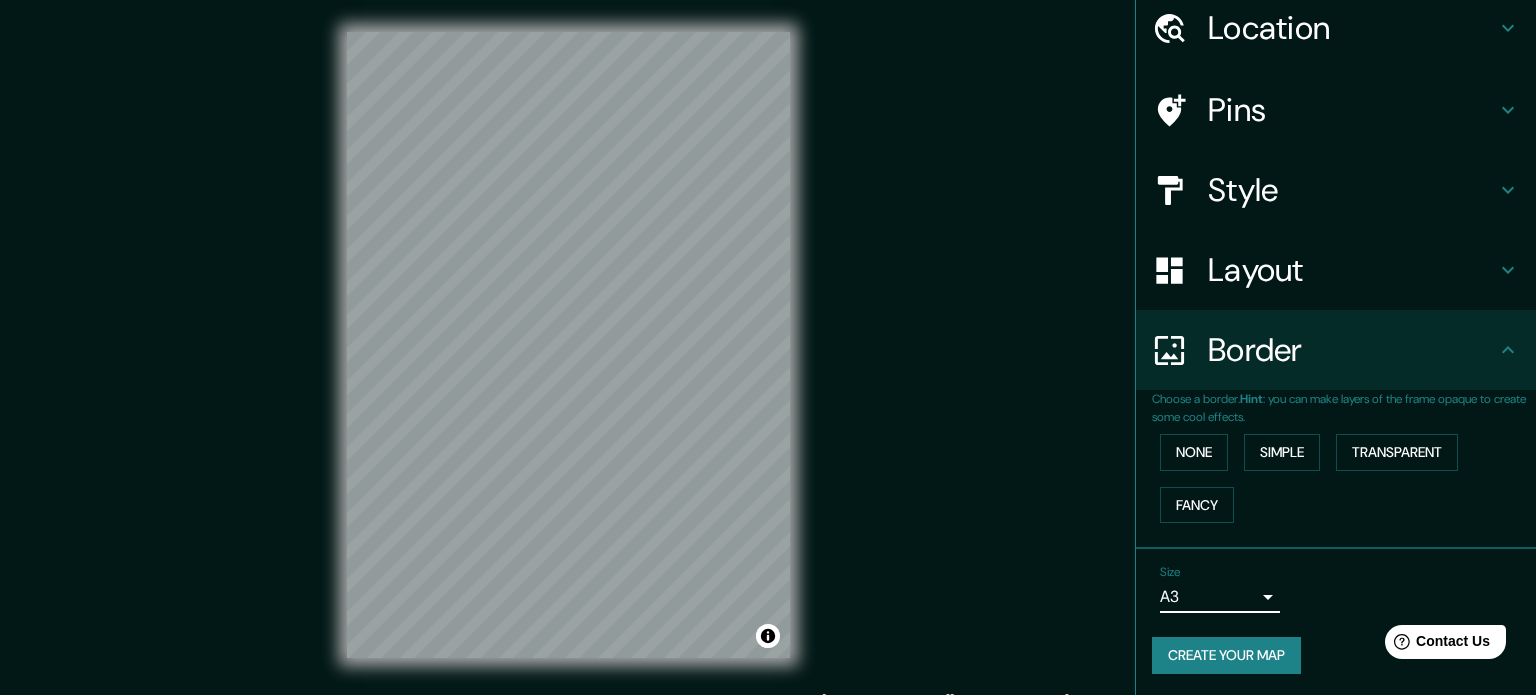 click on "Mappin Location [GEOGRAPHIC_DATA], [GEOGRAPHIC_DATA], [GEOGRAPHIC_DATA] Pins Style Layout Border Choose a border.  Hint : you can make layers of the frame opaque to create some cool effects. None Simple Transparent Fancy Size A3 a4 Create your map © Mapbox   © OpenStreetMap   Improve this map Any problems, suggestions, or concerns please email    [EMAIL_ADDRESS][DOMAIN_NAME] . . ." at bounding box center [768, 347] 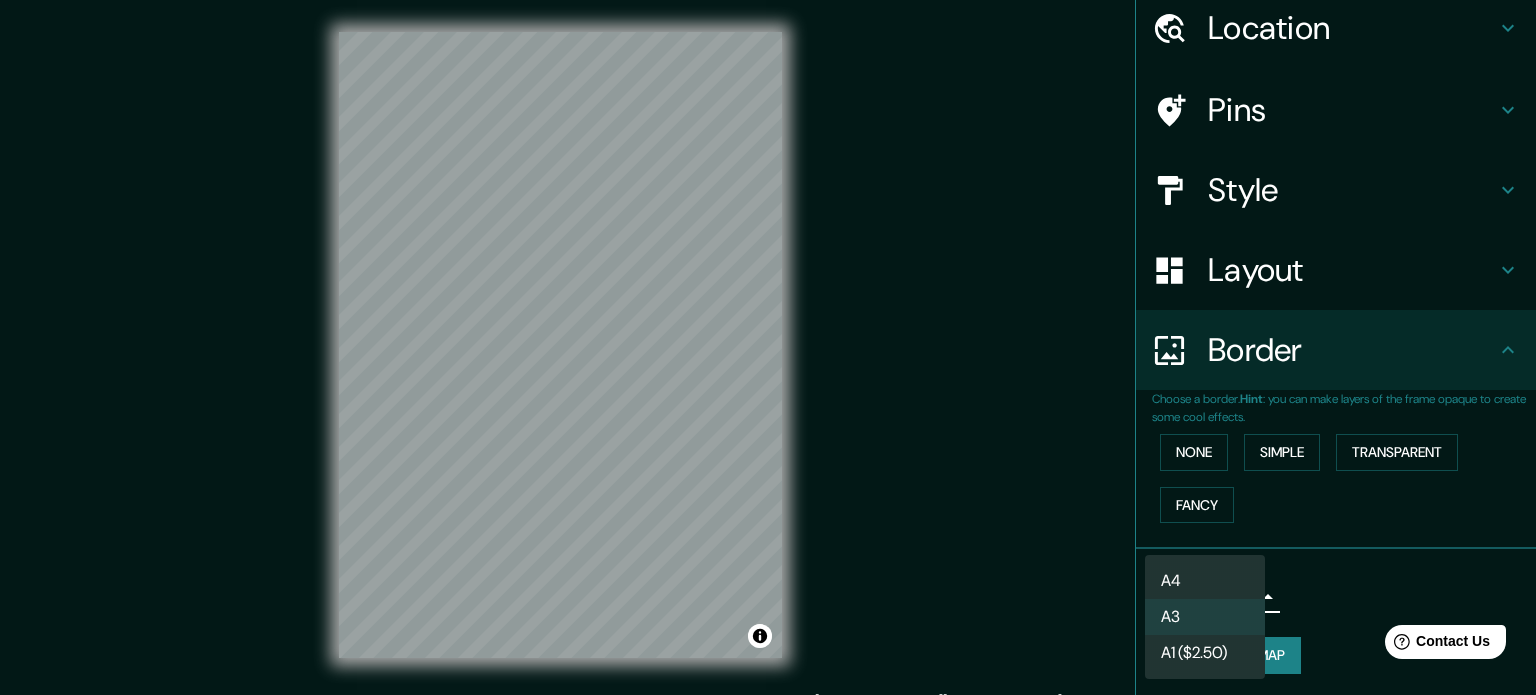 click on "A4" at bounding box center [1205, 581] 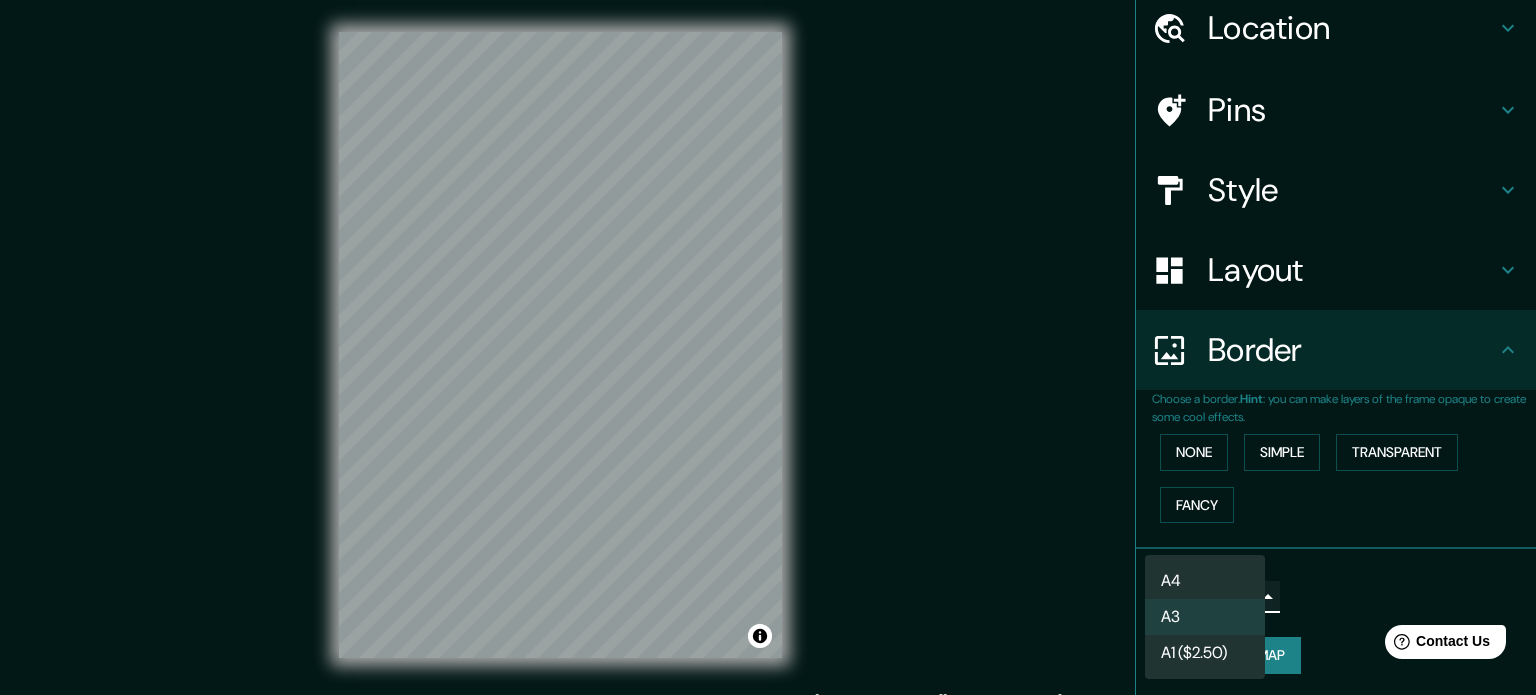 type on "single" 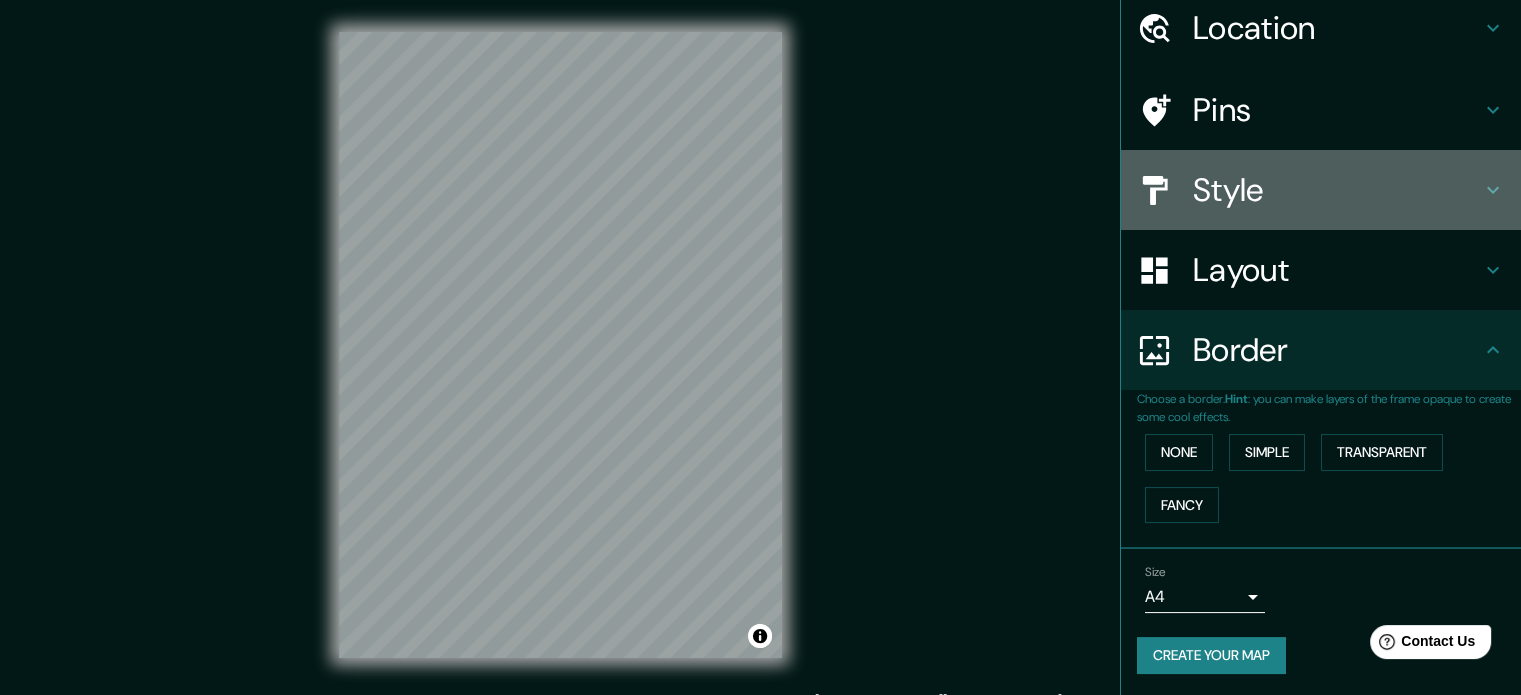 click on "Style" at bounding box center (1337, 190) 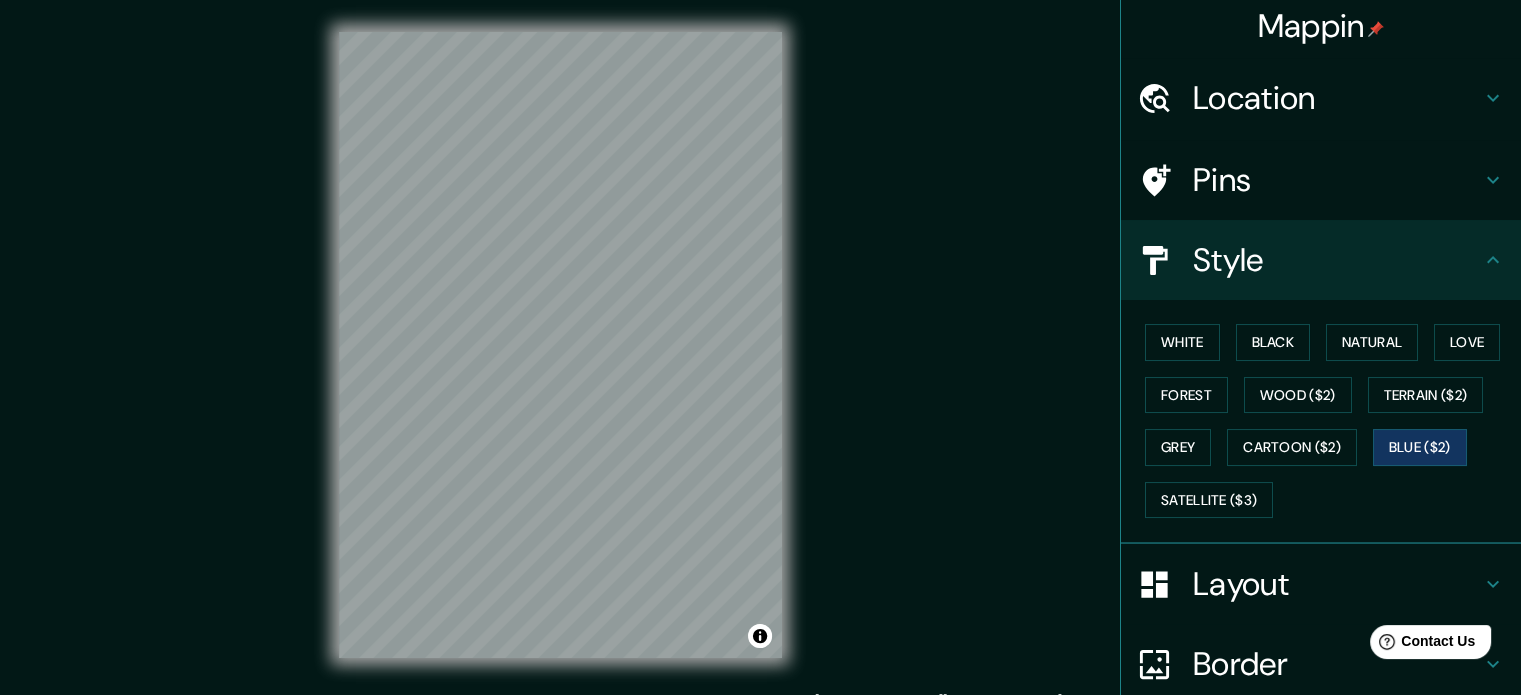 scroll, scrollTop: 0, scrollLeft: 0, axis: both 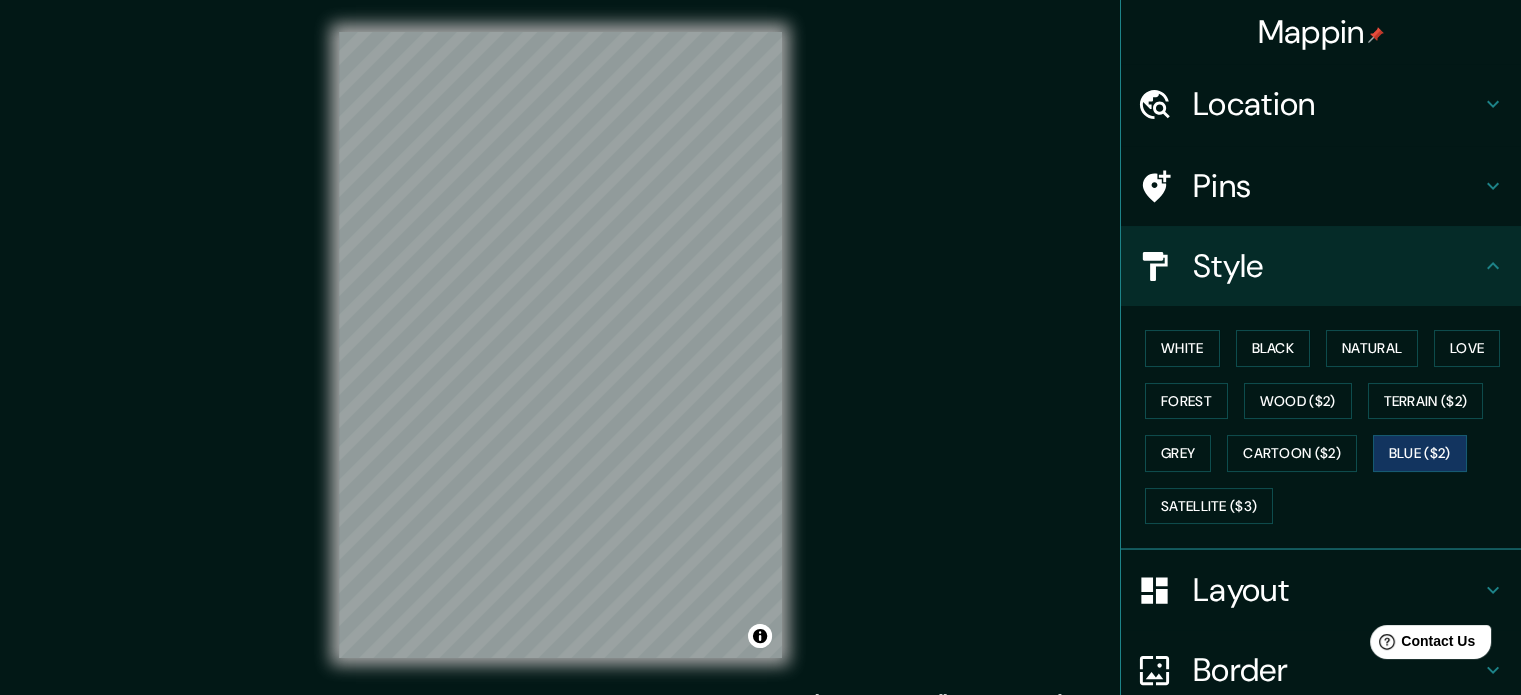 click on "Pins" at bounding box center [1337, 186] 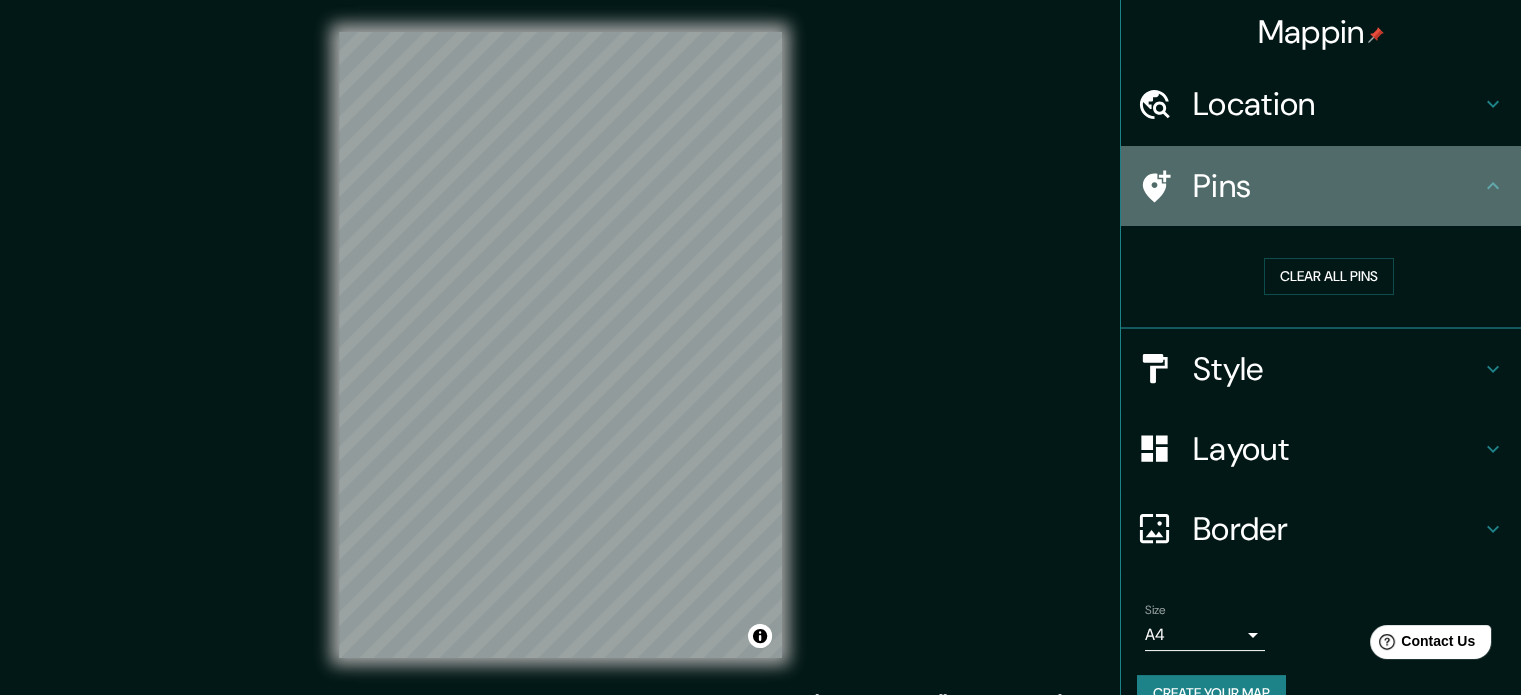 click 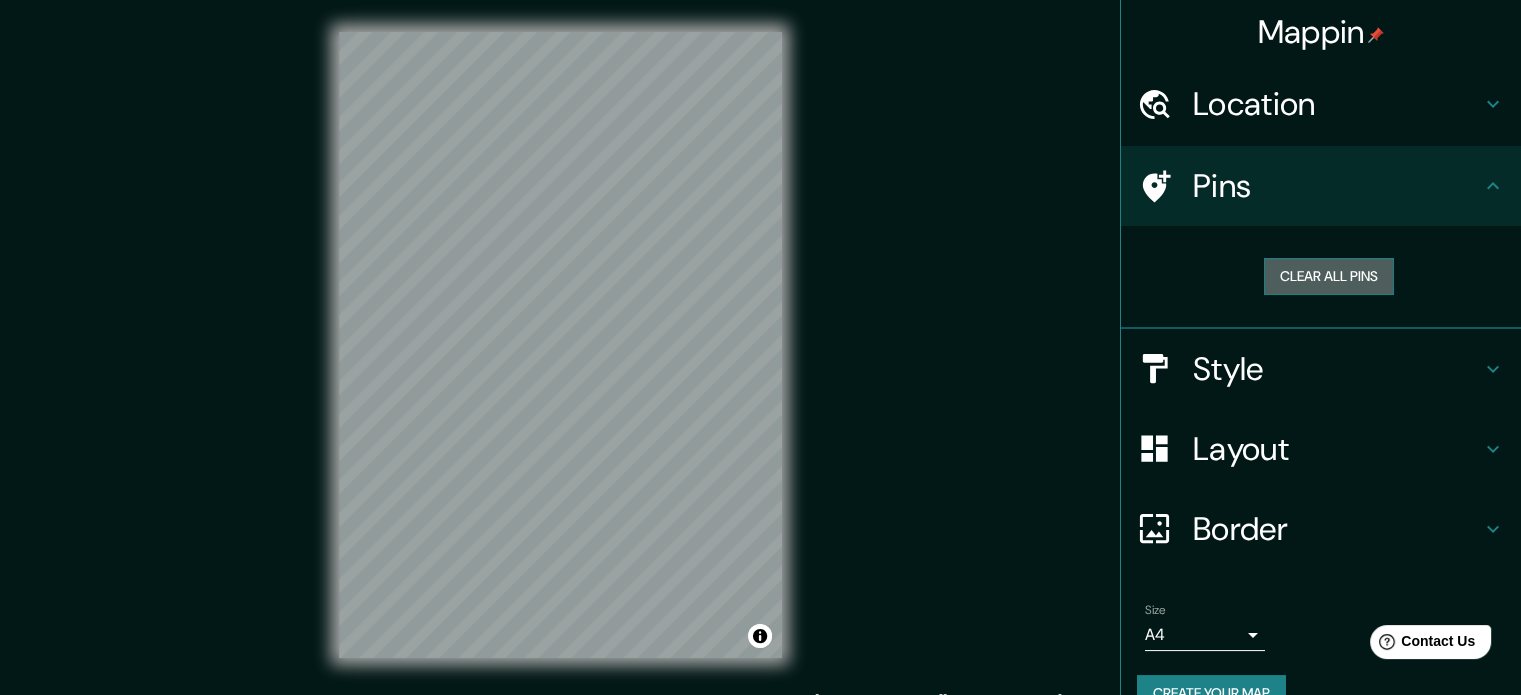 click on "Clear all pins" at bounding box center (1329, 276) 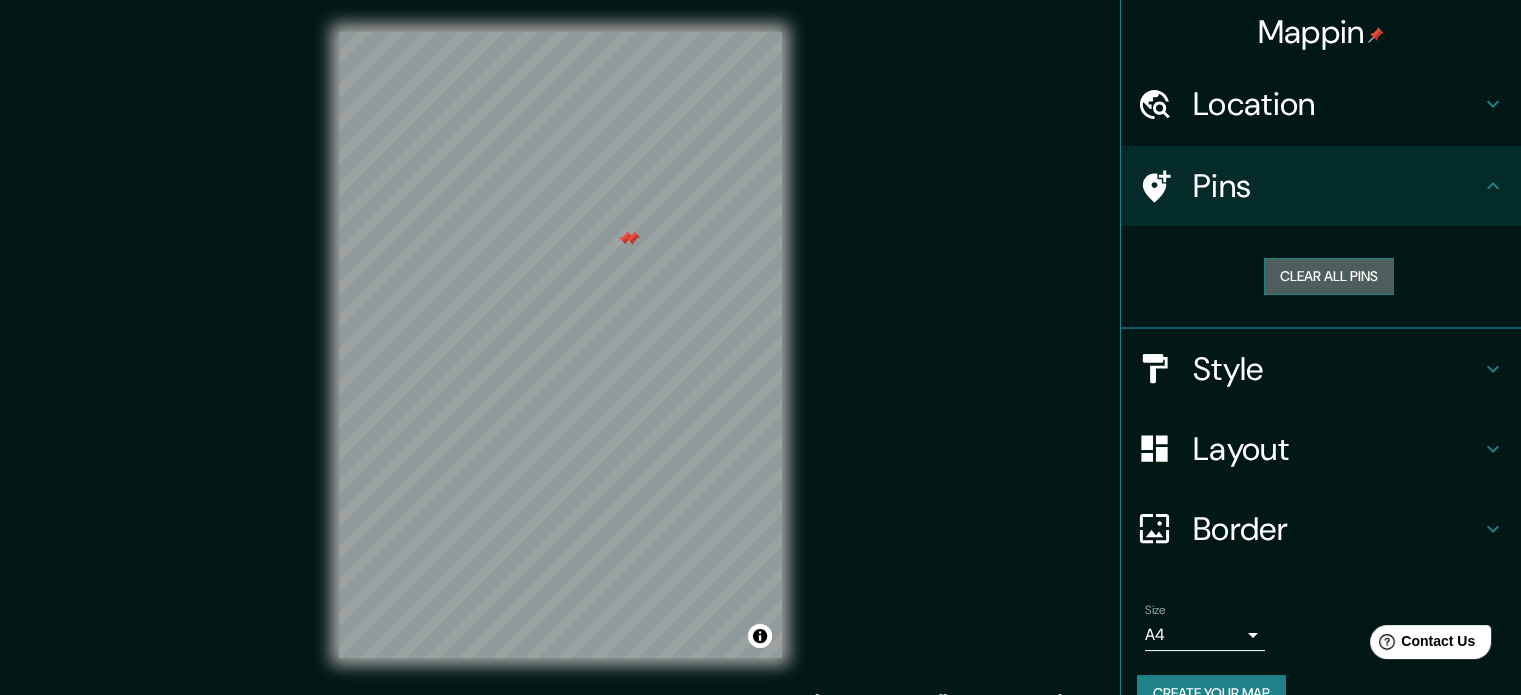 click on "Clear all pins" at bounding box center [1329, 276] 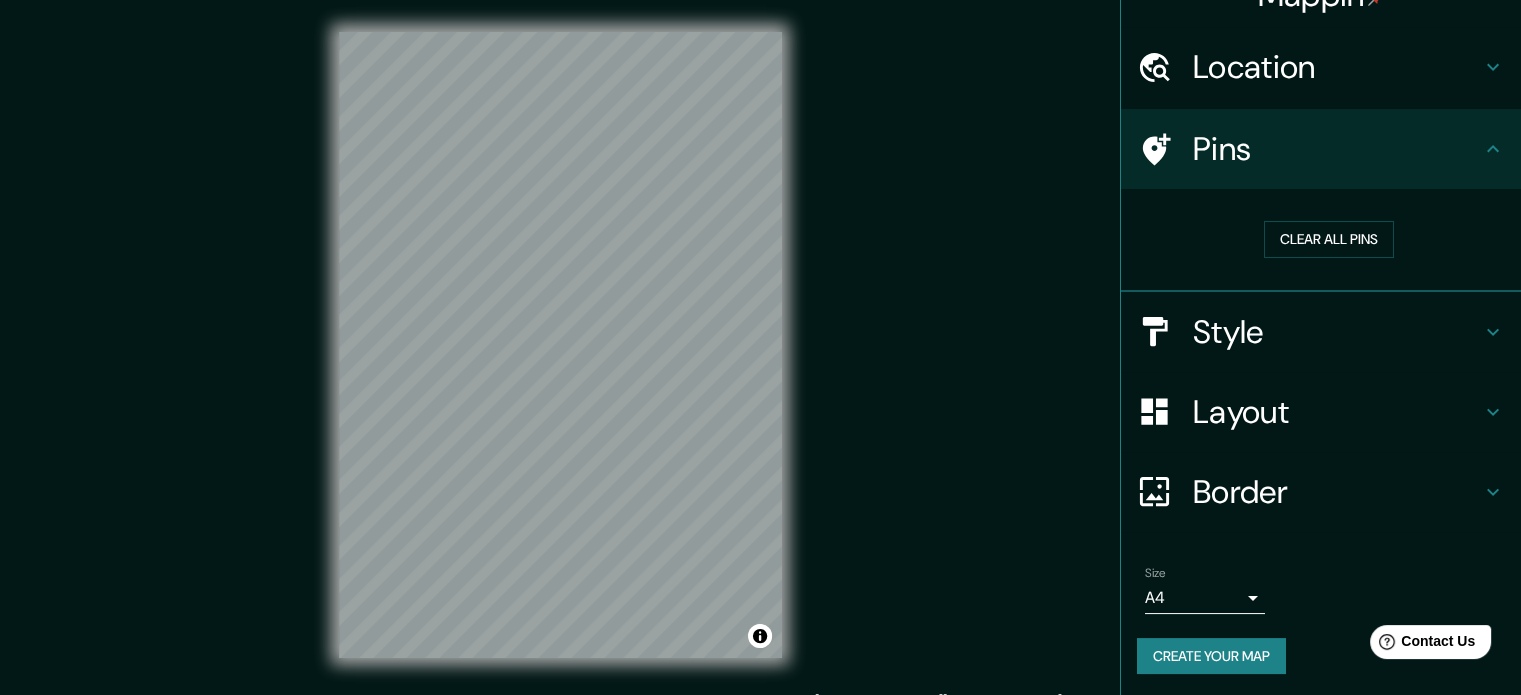 scroll, scrollTop: 38, scrollLeft: 0, axis: vertical 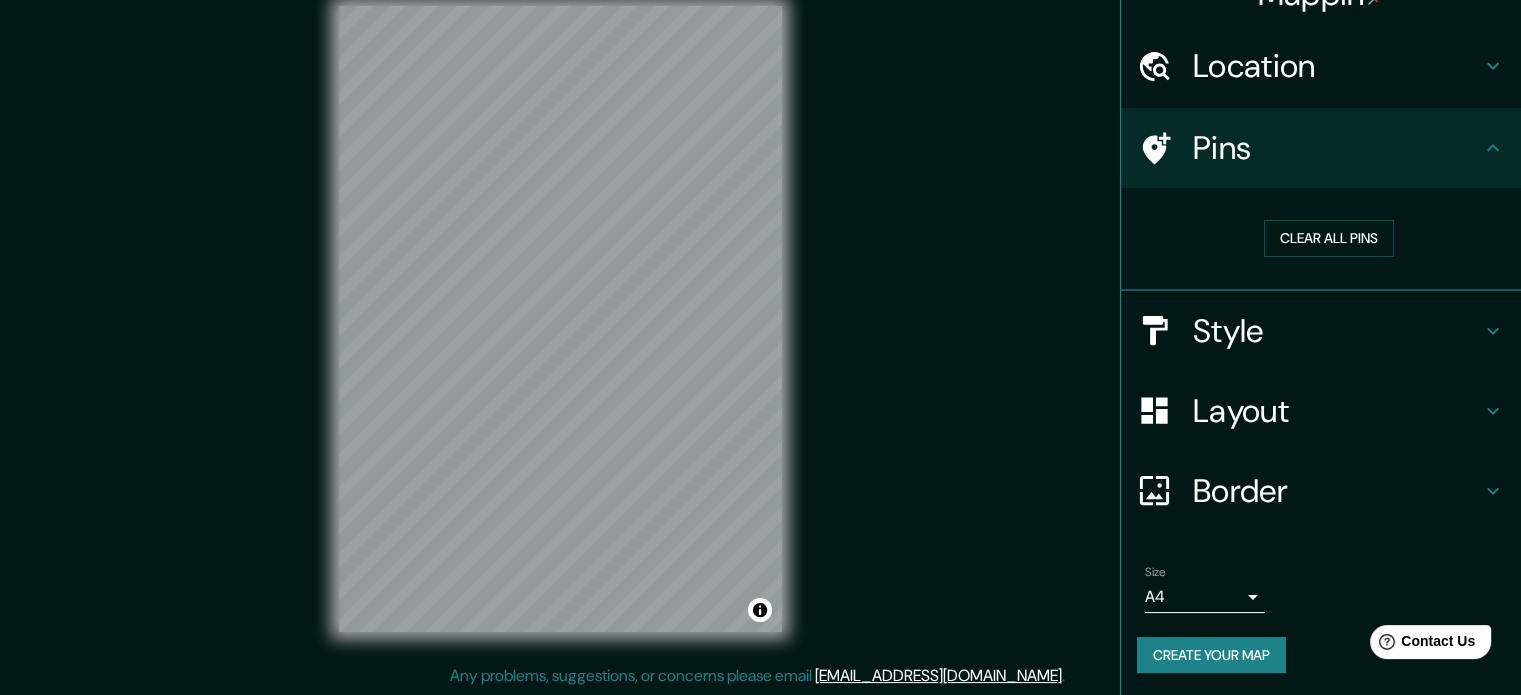 click on "Style" at bounding box center [1337, 331] 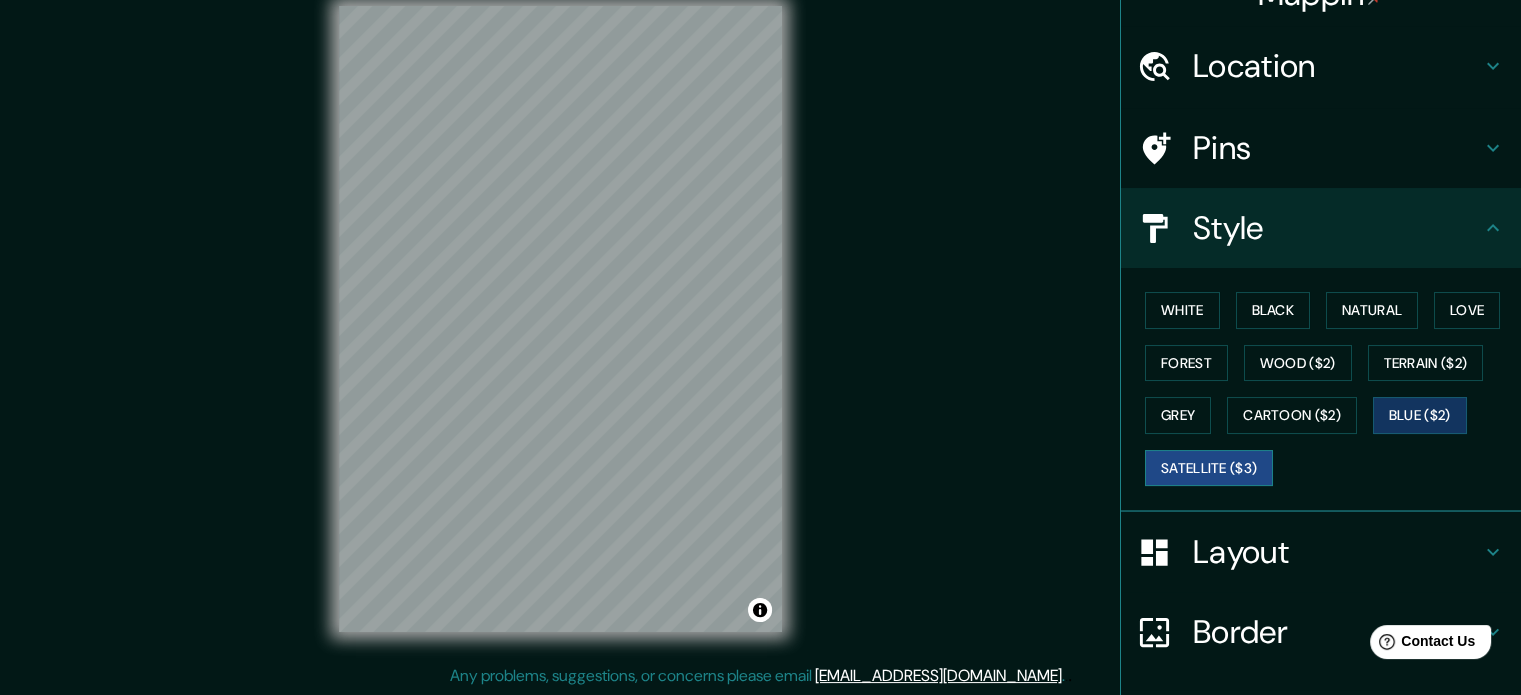 click on "Satellite ($3)" at bounding box center [1209, 468] 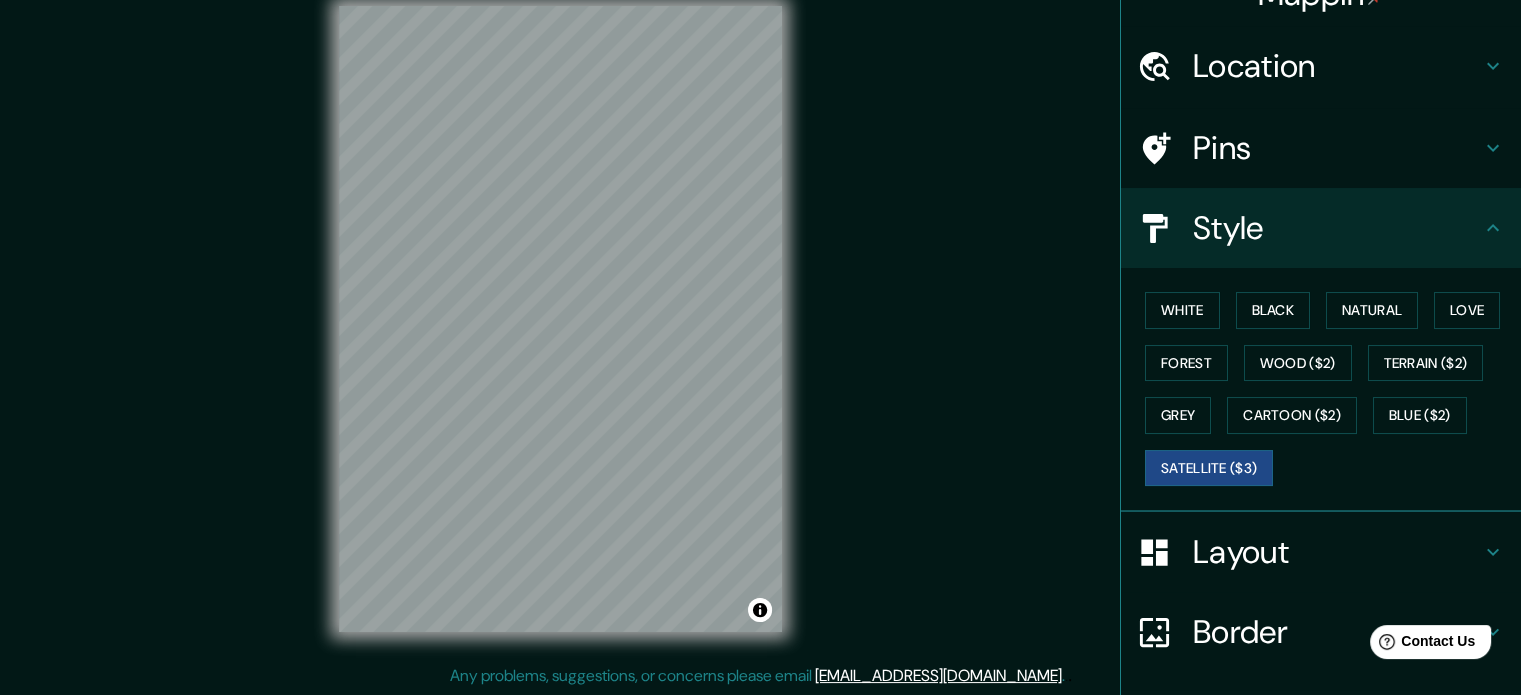 click on "White Black Natural Love Forest Wood ($2) Terrain ($2) Grey Cartoon ($2) Blue ($2) Satellite ($3)" at bounding box center [1329, 389] 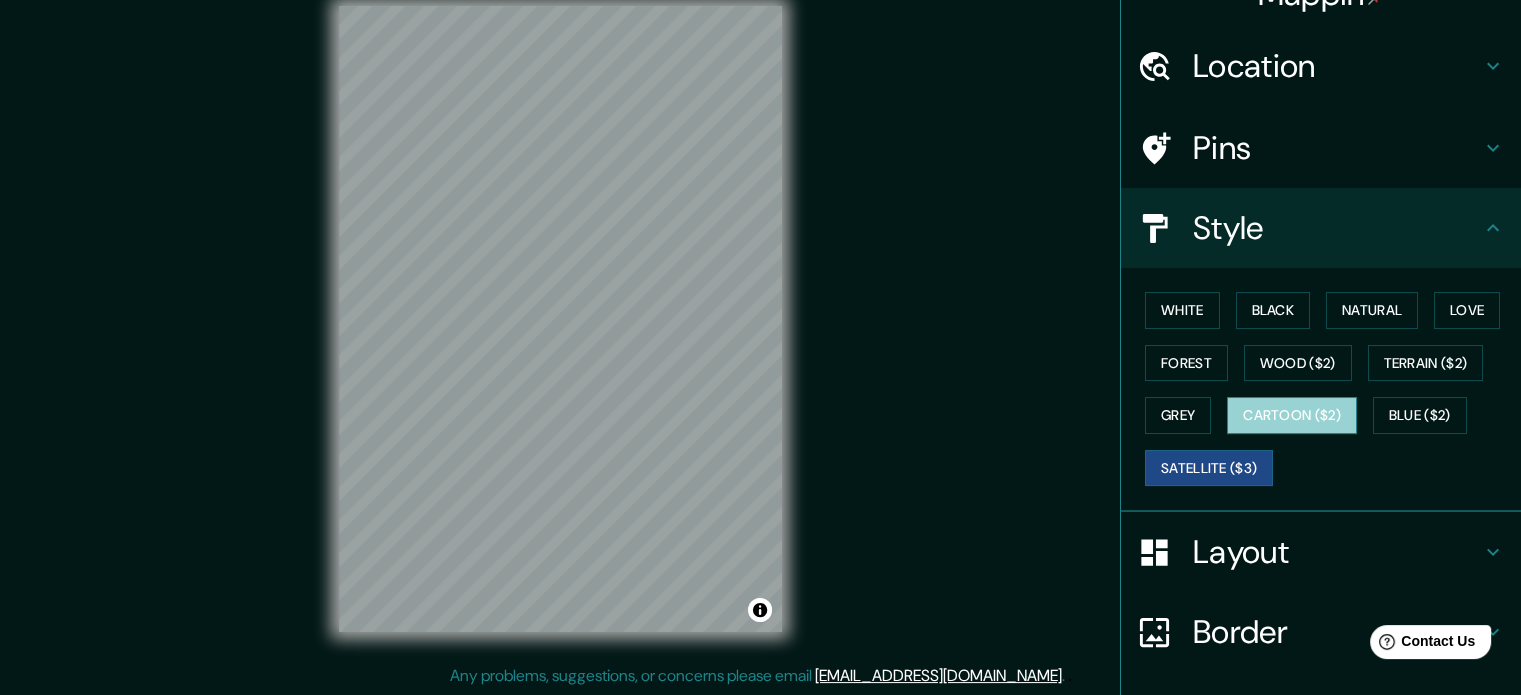 click on "Cartoon ($2)" at bounding box center (1292, 415) 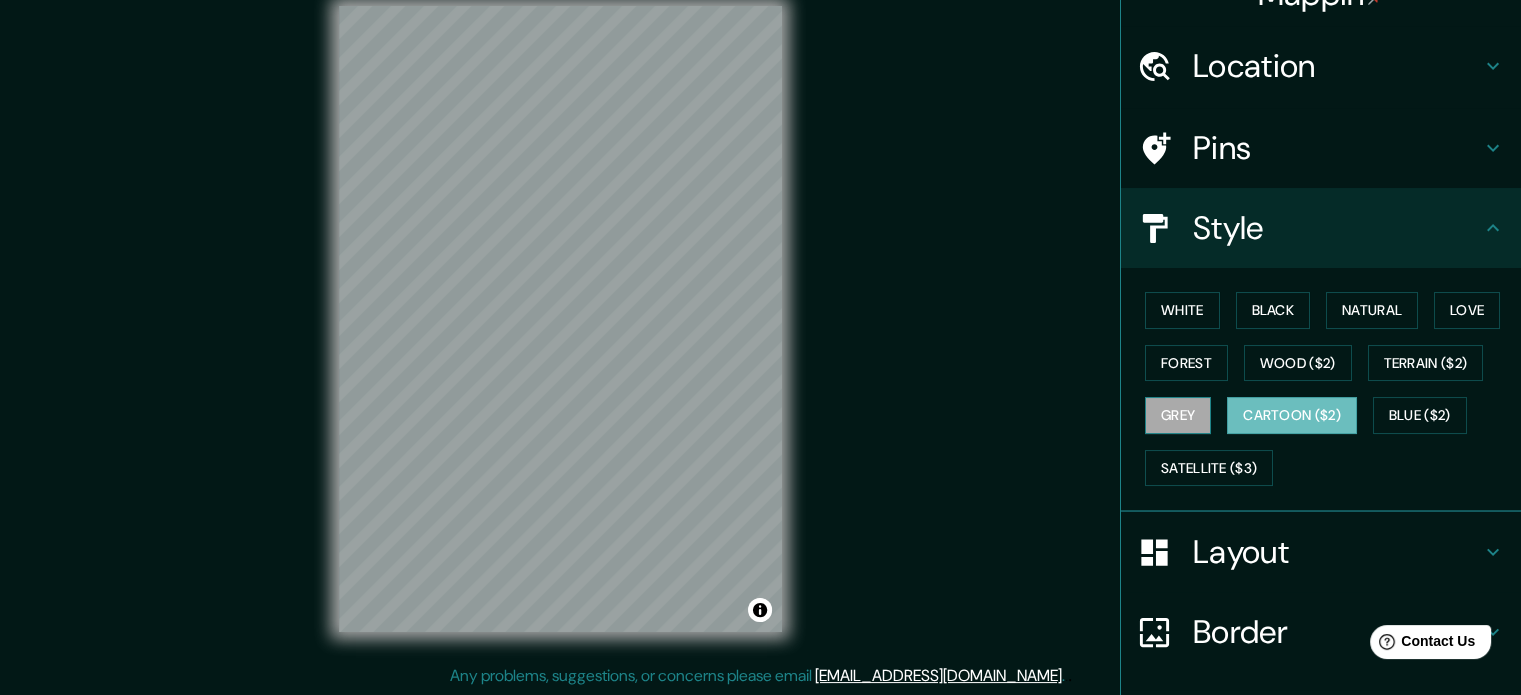 click on "Grey" at bounding box center (1178, 415) 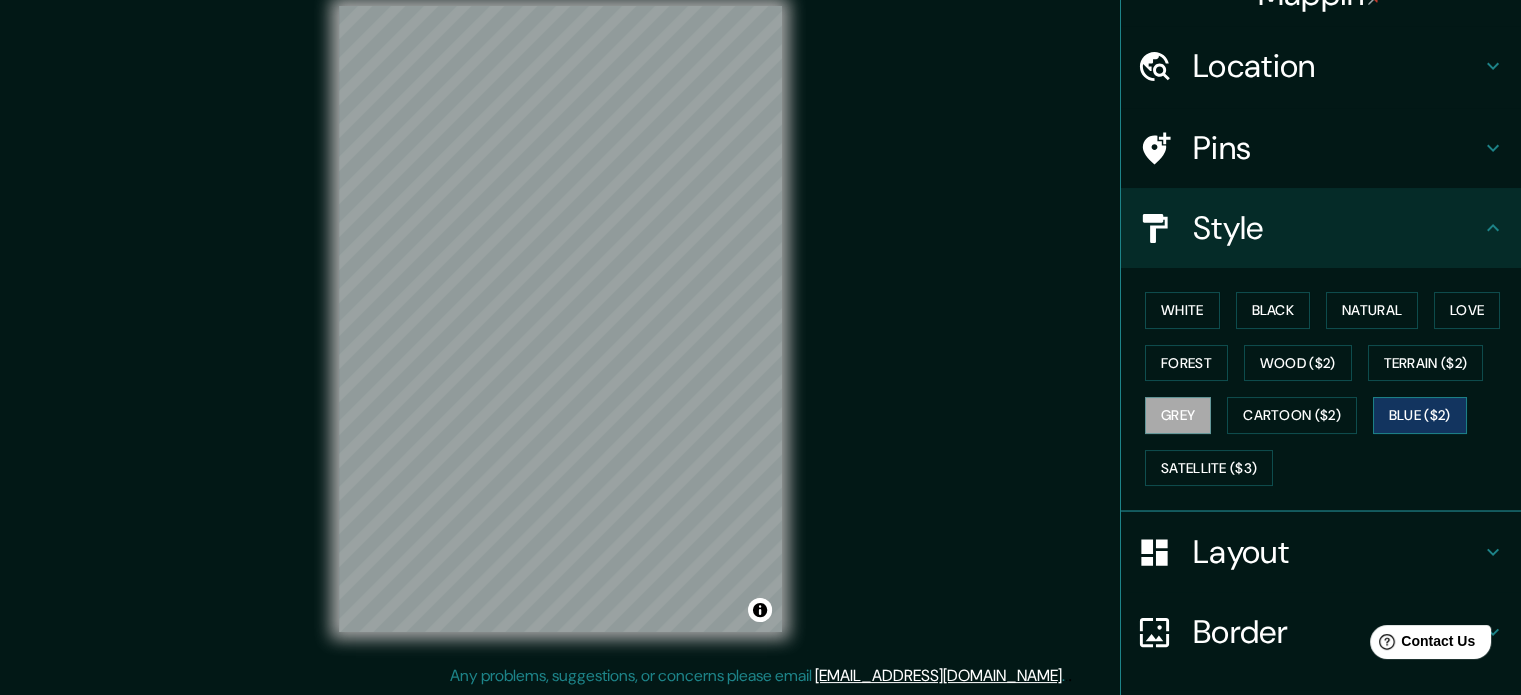 click on "Blue ($2)" at bounding box center (1420, 415) 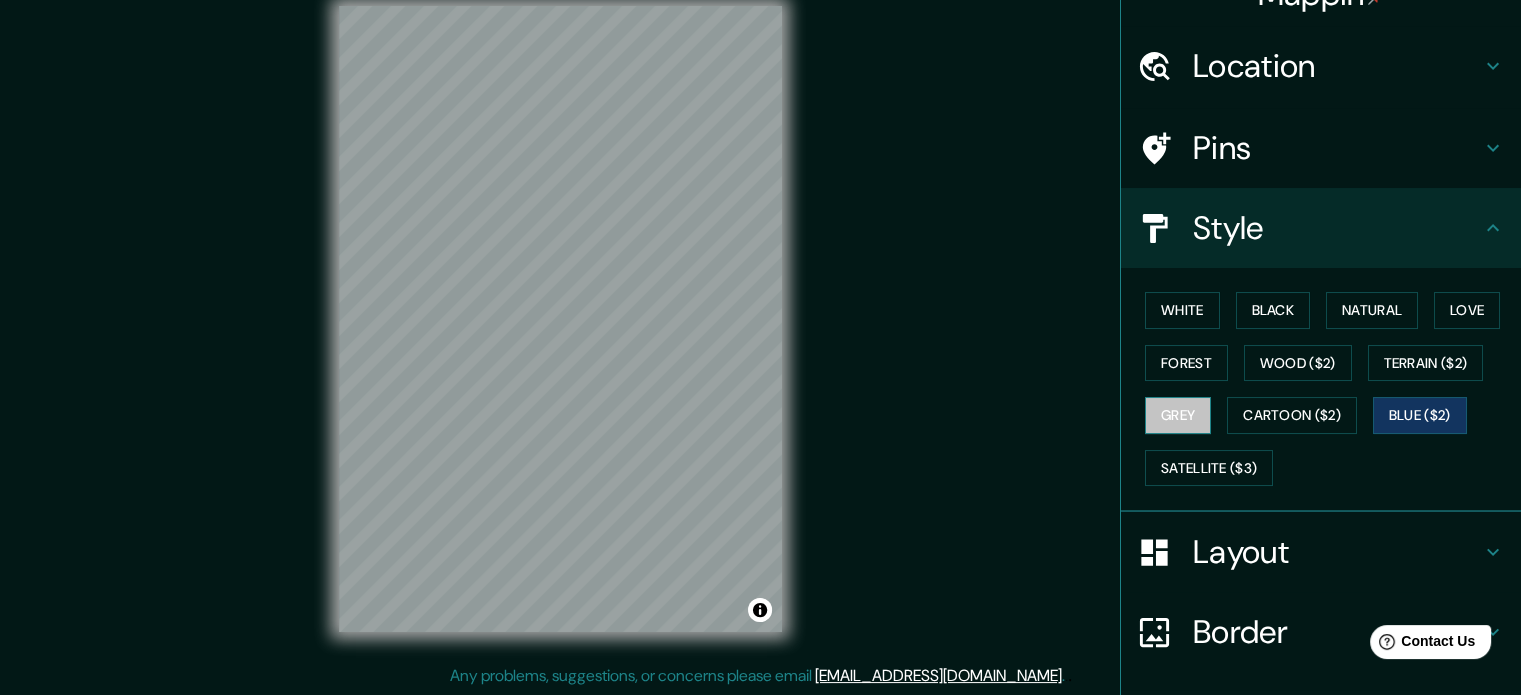click on "Grey" at bounding box center [1178, 415] 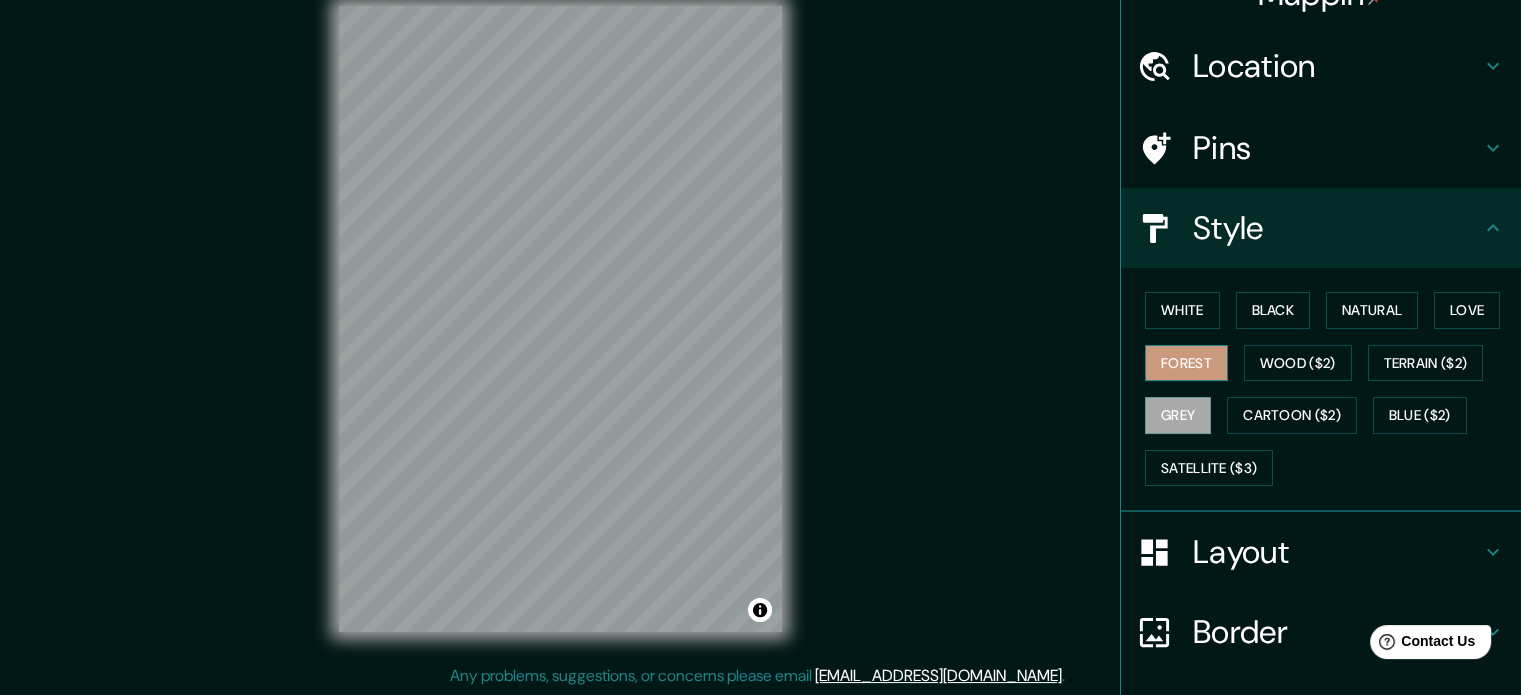 click on "Forest" at bounding box center [1186, 363] 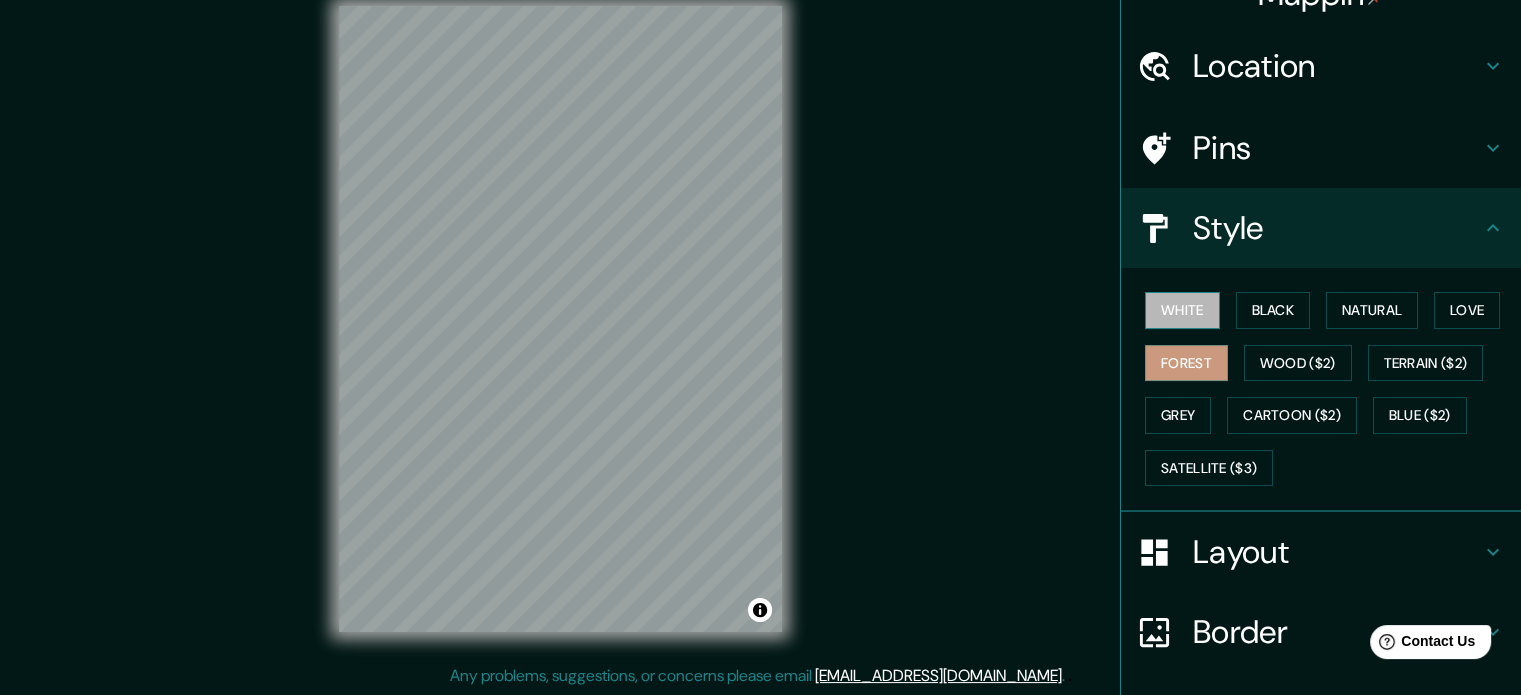 click on "White" at bounding box center (1182, 310) 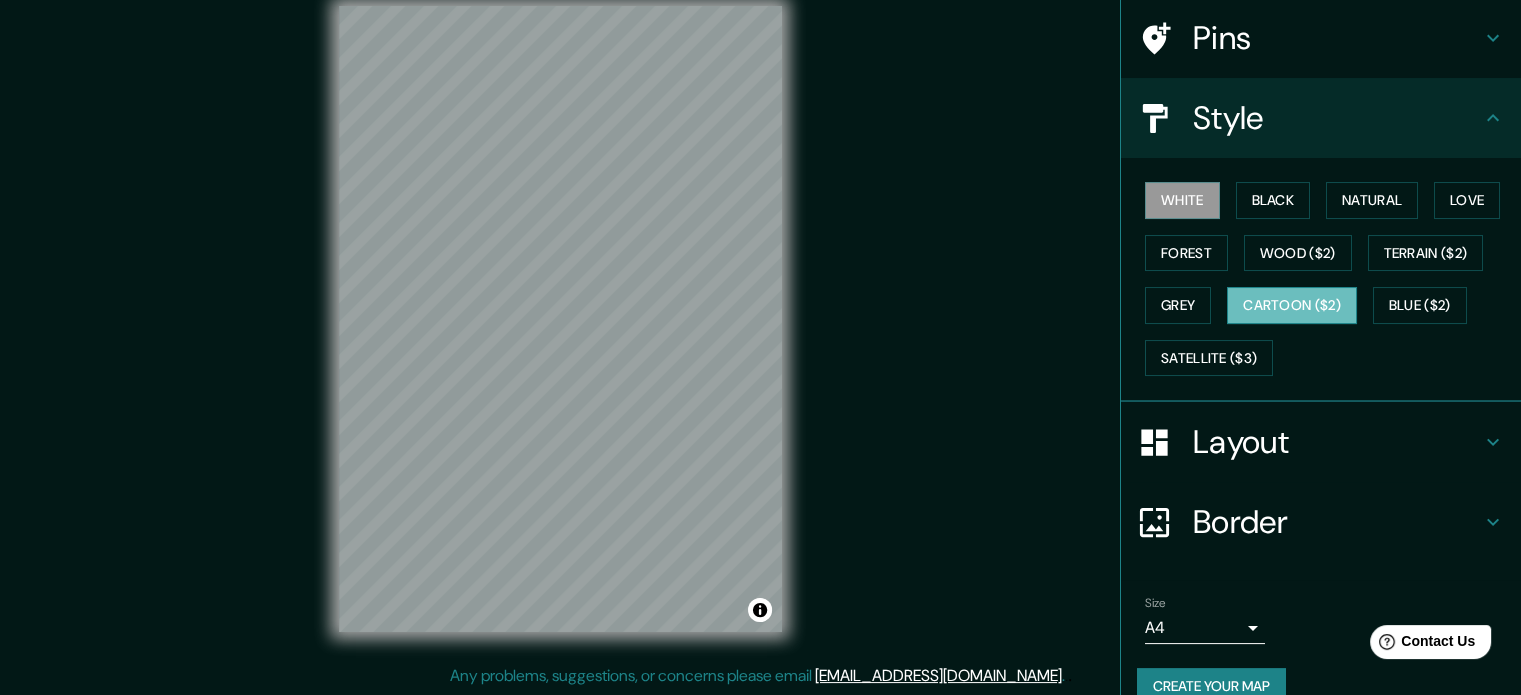 scroll, scrollTop: 178, scrollLeft: 0, axis: vertical 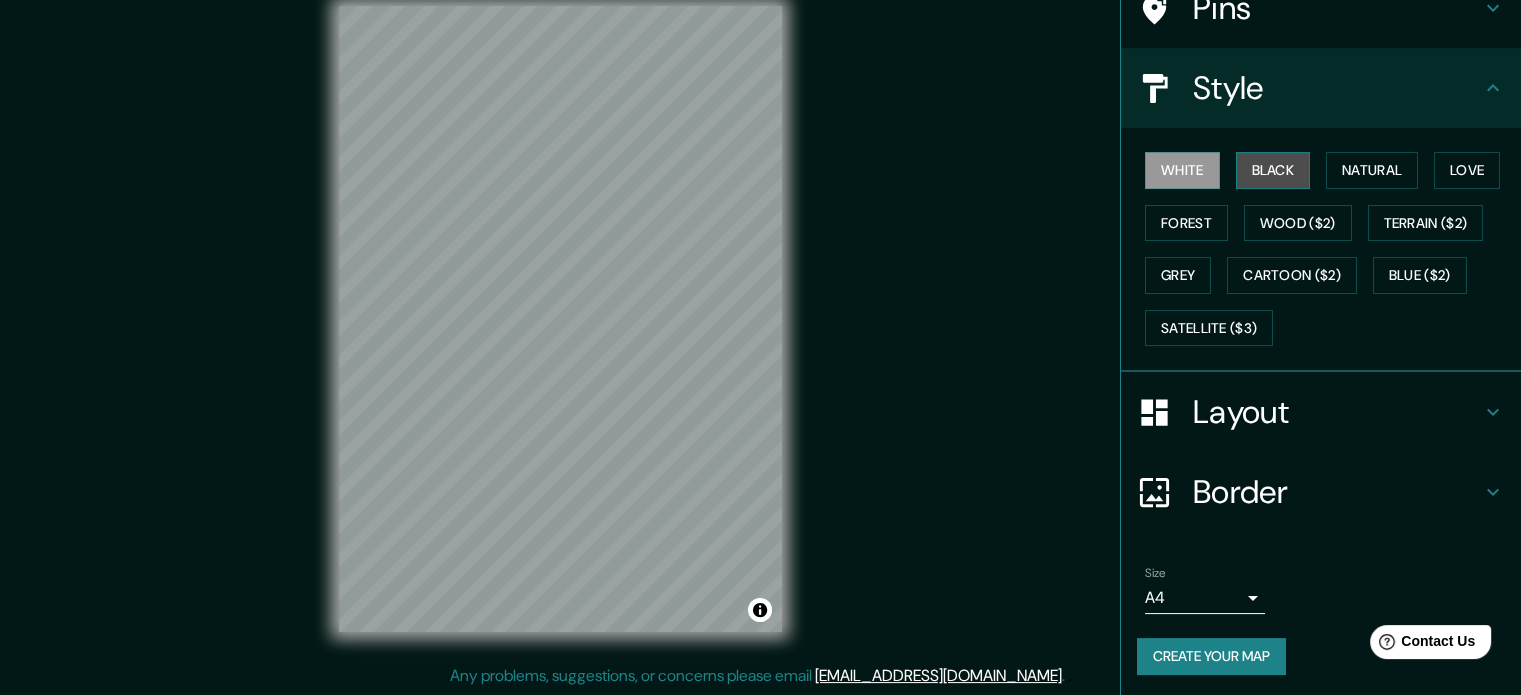 click on "Black" at bounding box center (1273, 170) 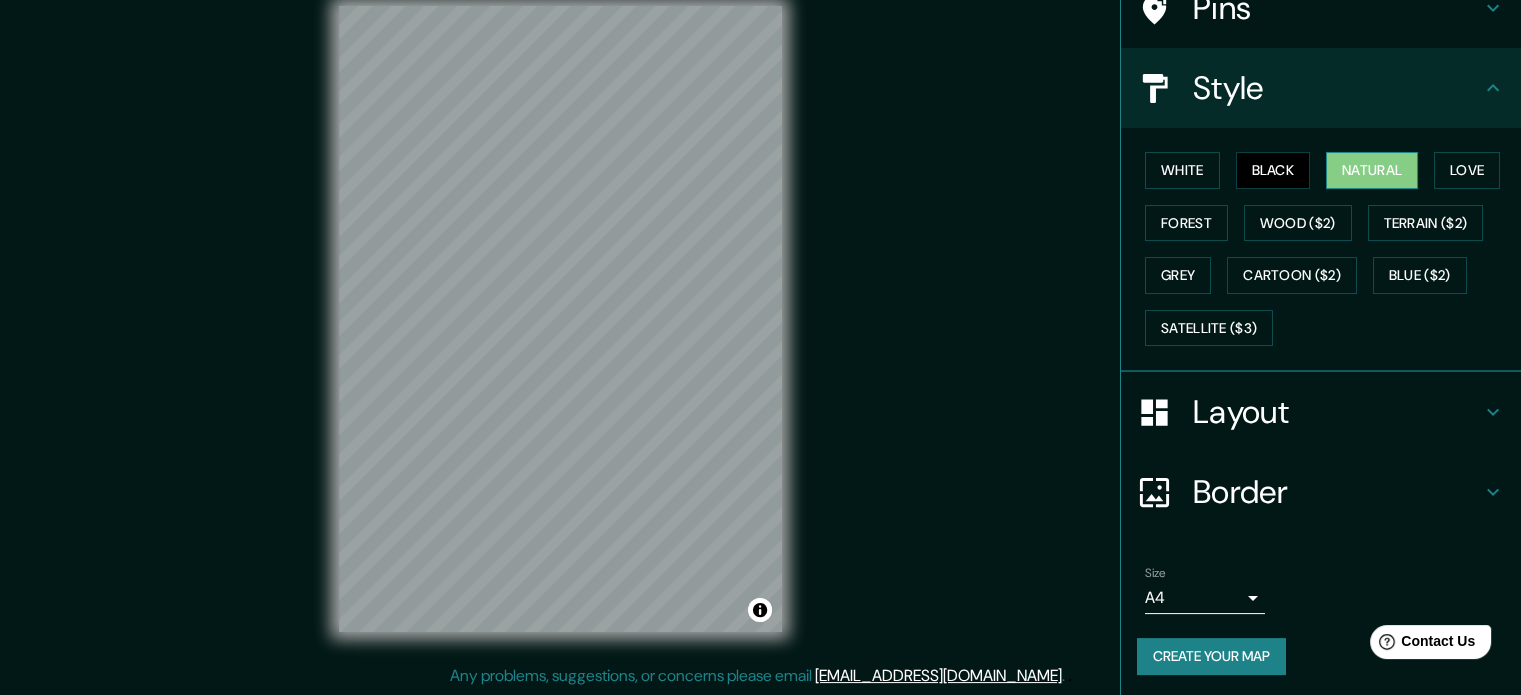 click on "Natural" at bounding box center (1372, 170) 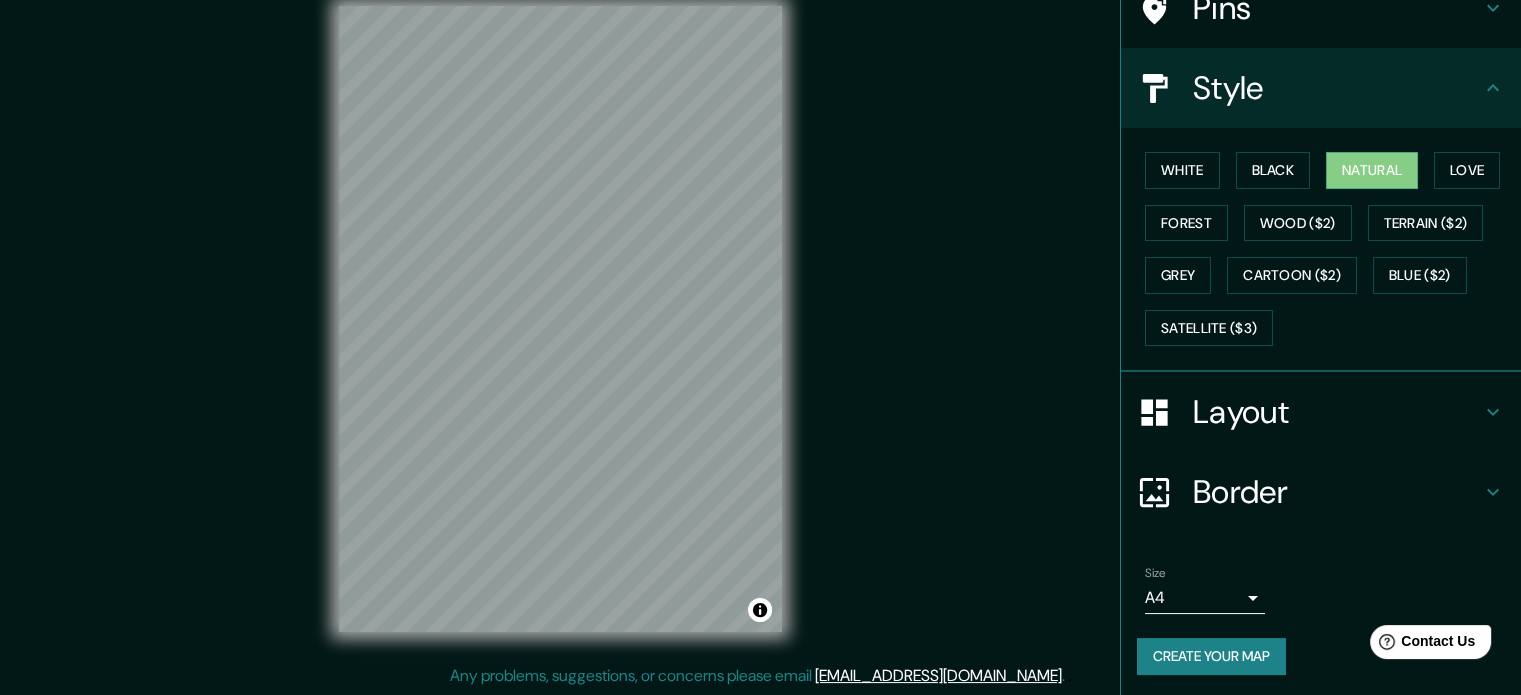 click on "Create your map" at bounding box center (1211, 656) 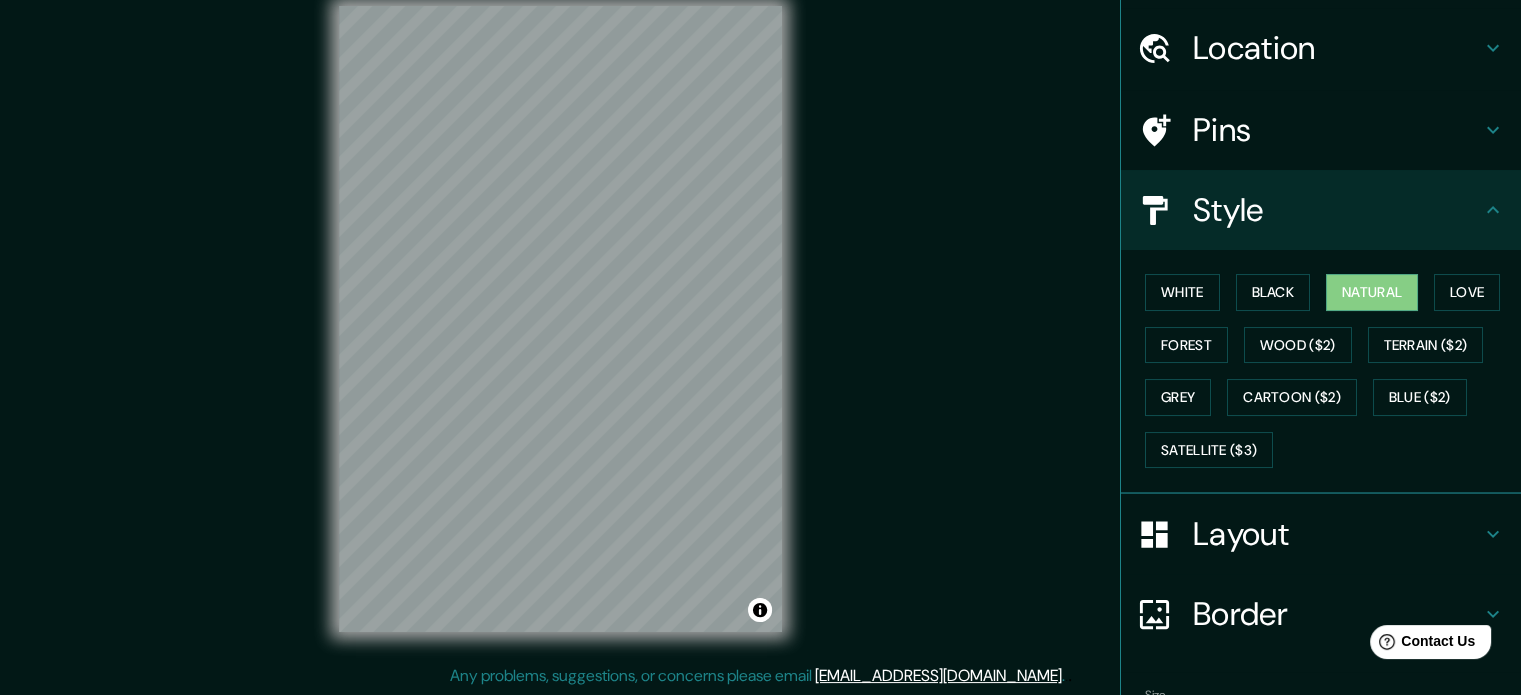 scroll, scrollTop: 0, scrollLeft: 0, axis: both 